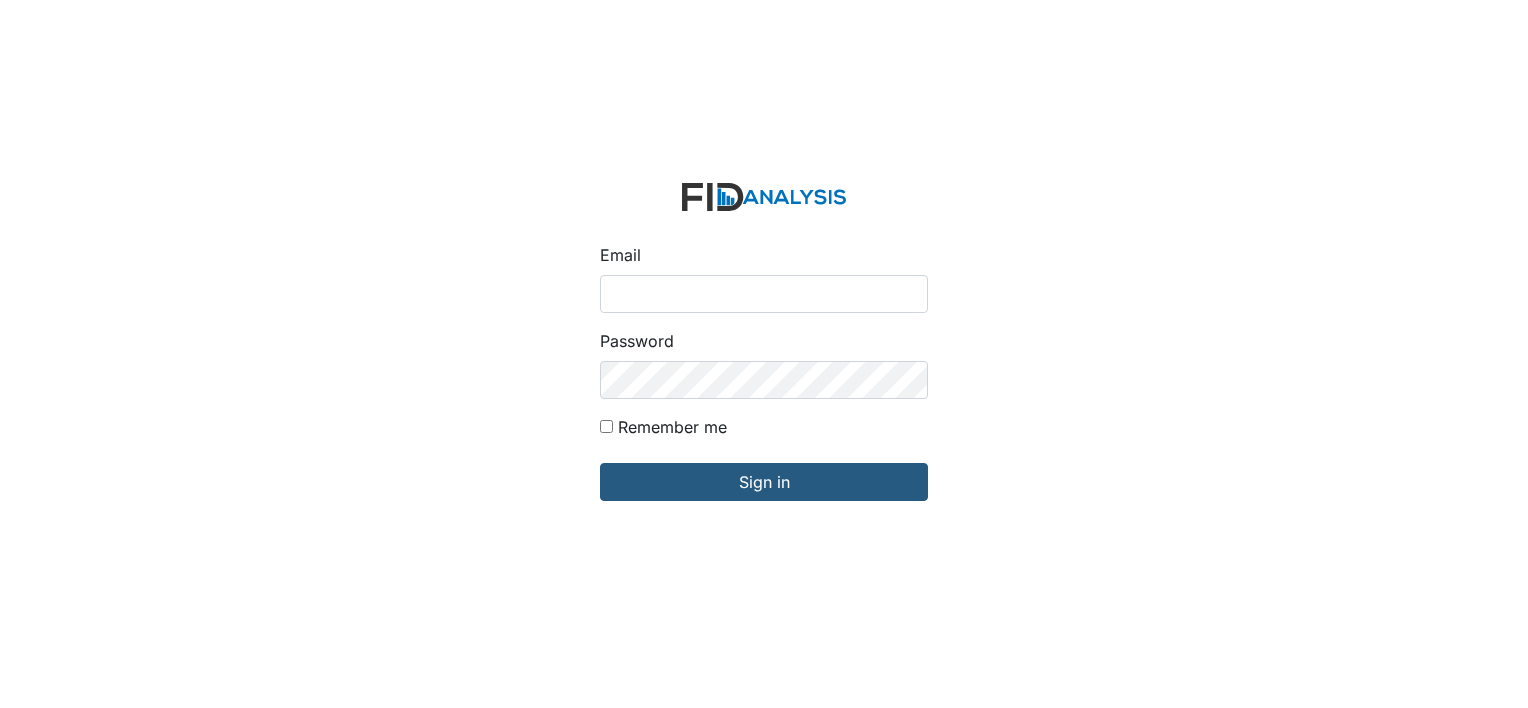scroll, scrollTop: 0, scrollLeft: 0, axis: both 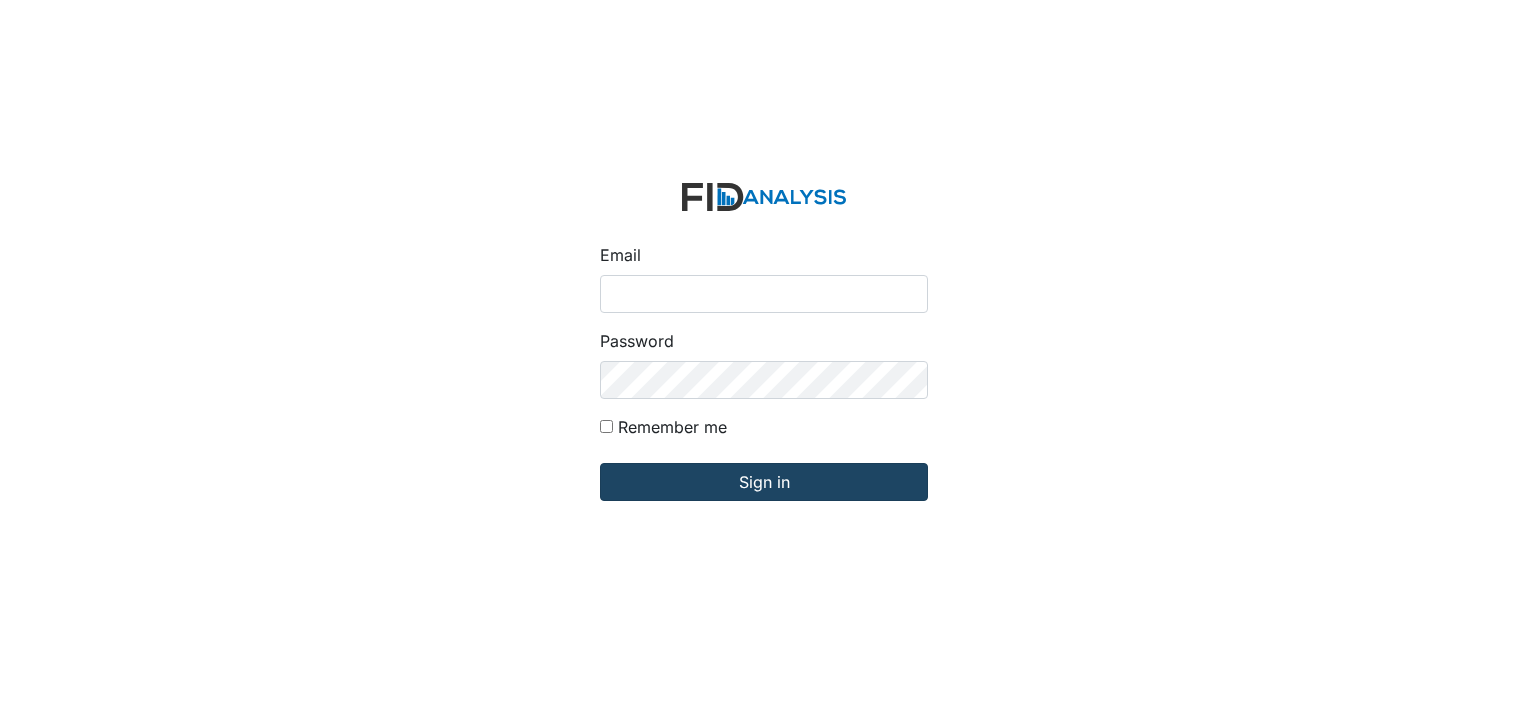 type on "[FIRST]@[DOMAIN].com" 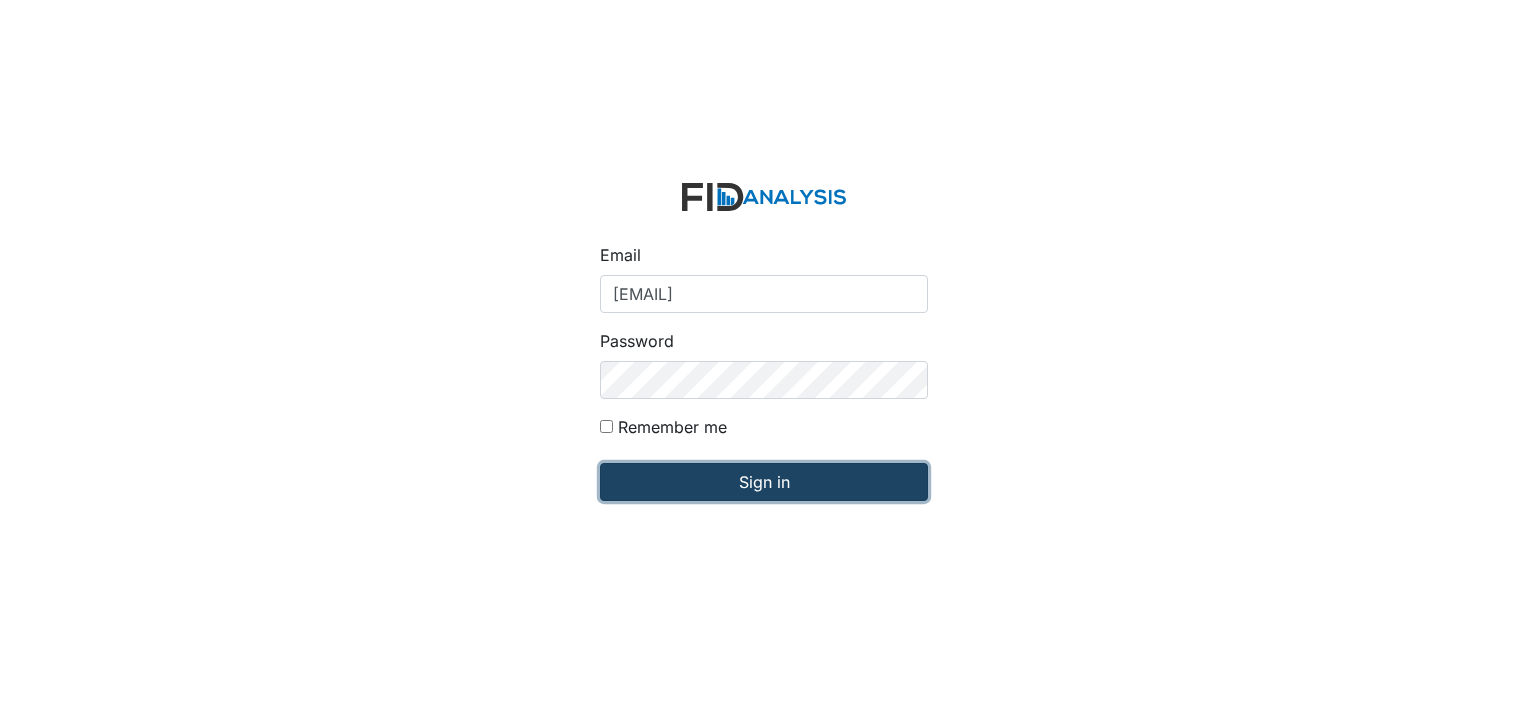 click on "Sign in" at bounding box center (764, 482) 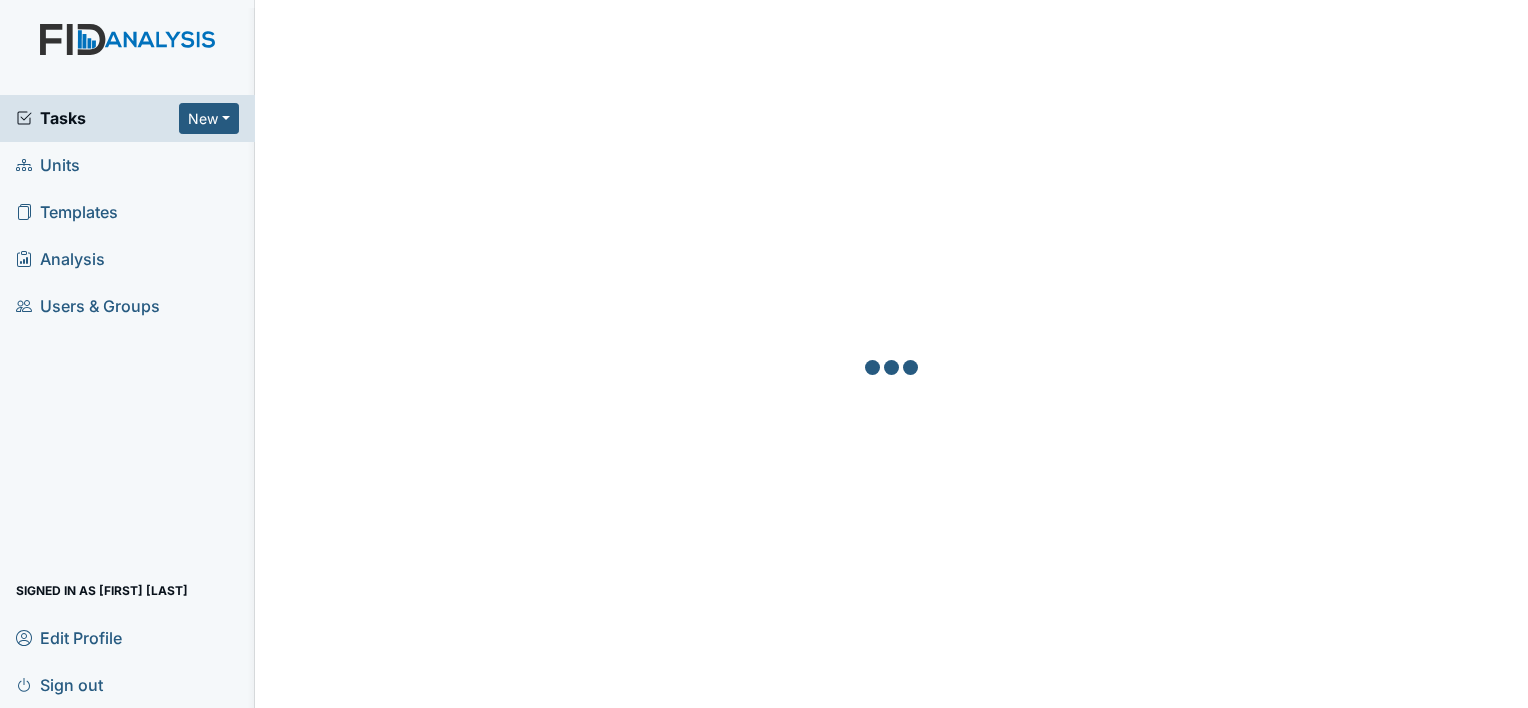 scroll, scrollTop: 0, scrollLeft: 0, axis: both 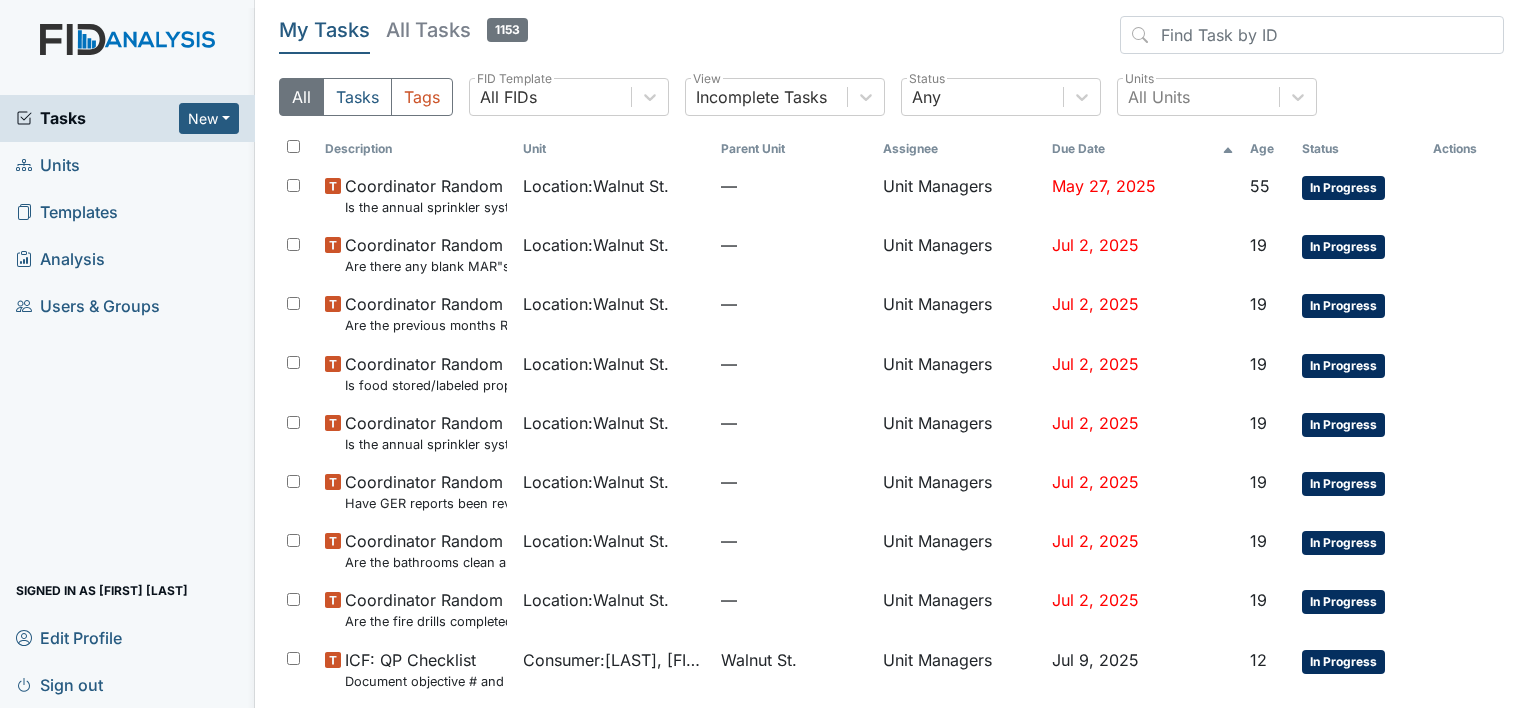 click on "Units" at bounding box center (48, 165) 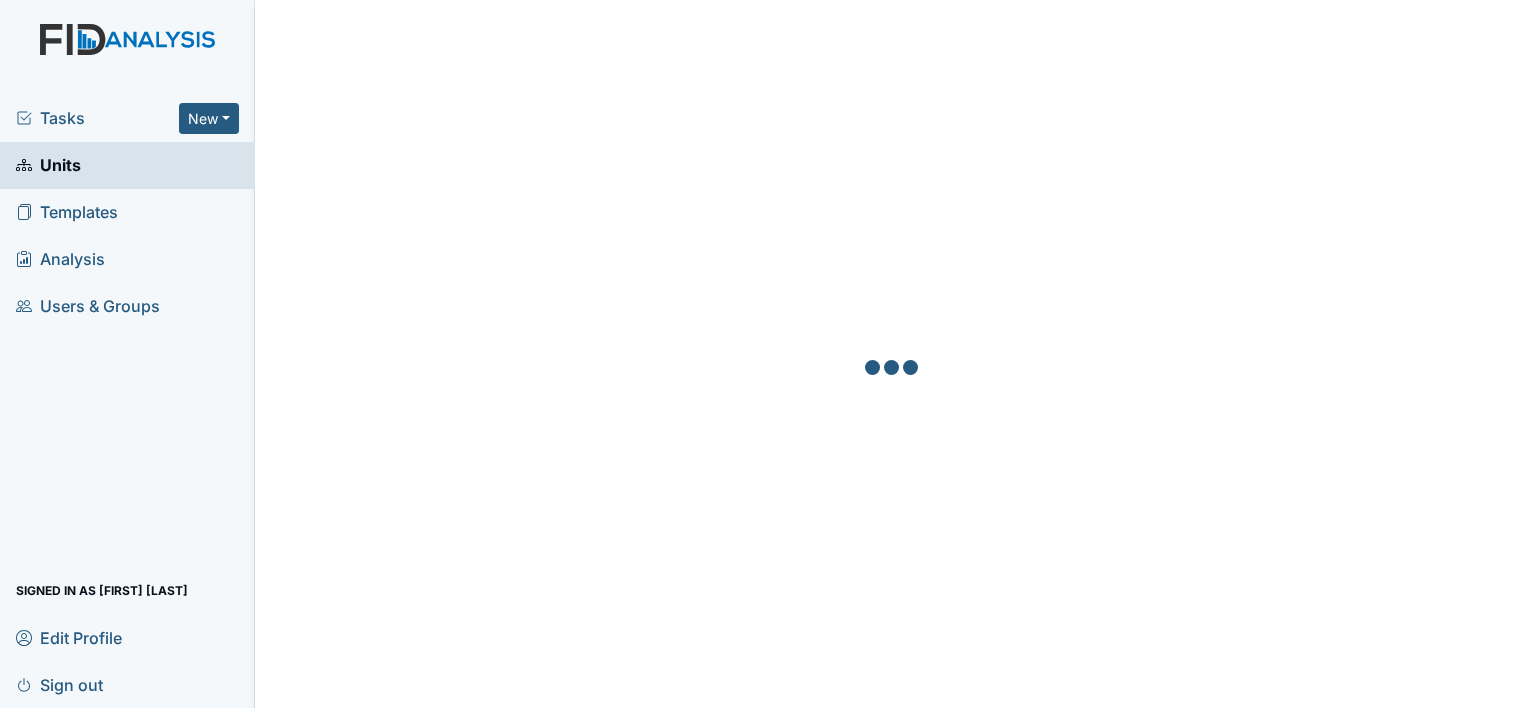 scroll, scrollTop: 0, scrollLeft: 0, axis: both 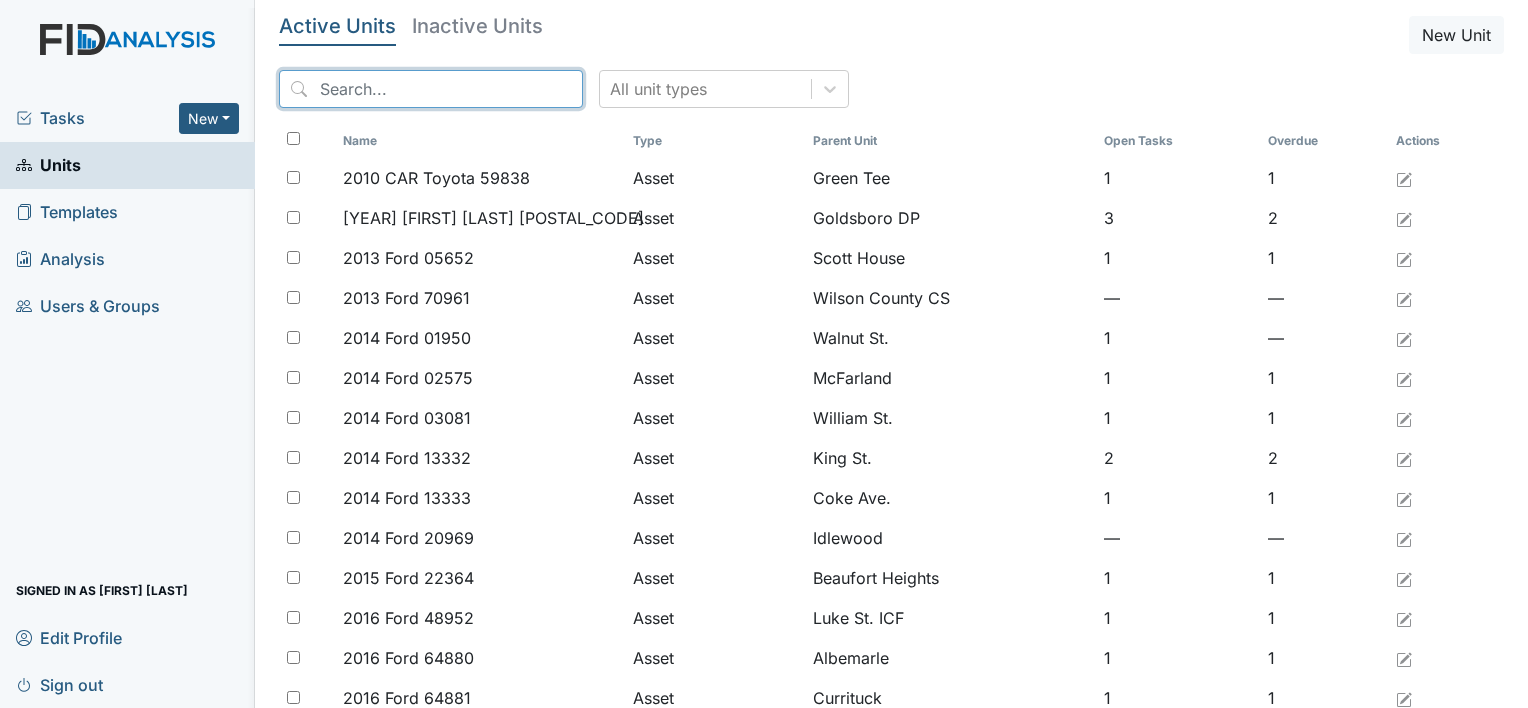 click at bounding box center [431, 89] 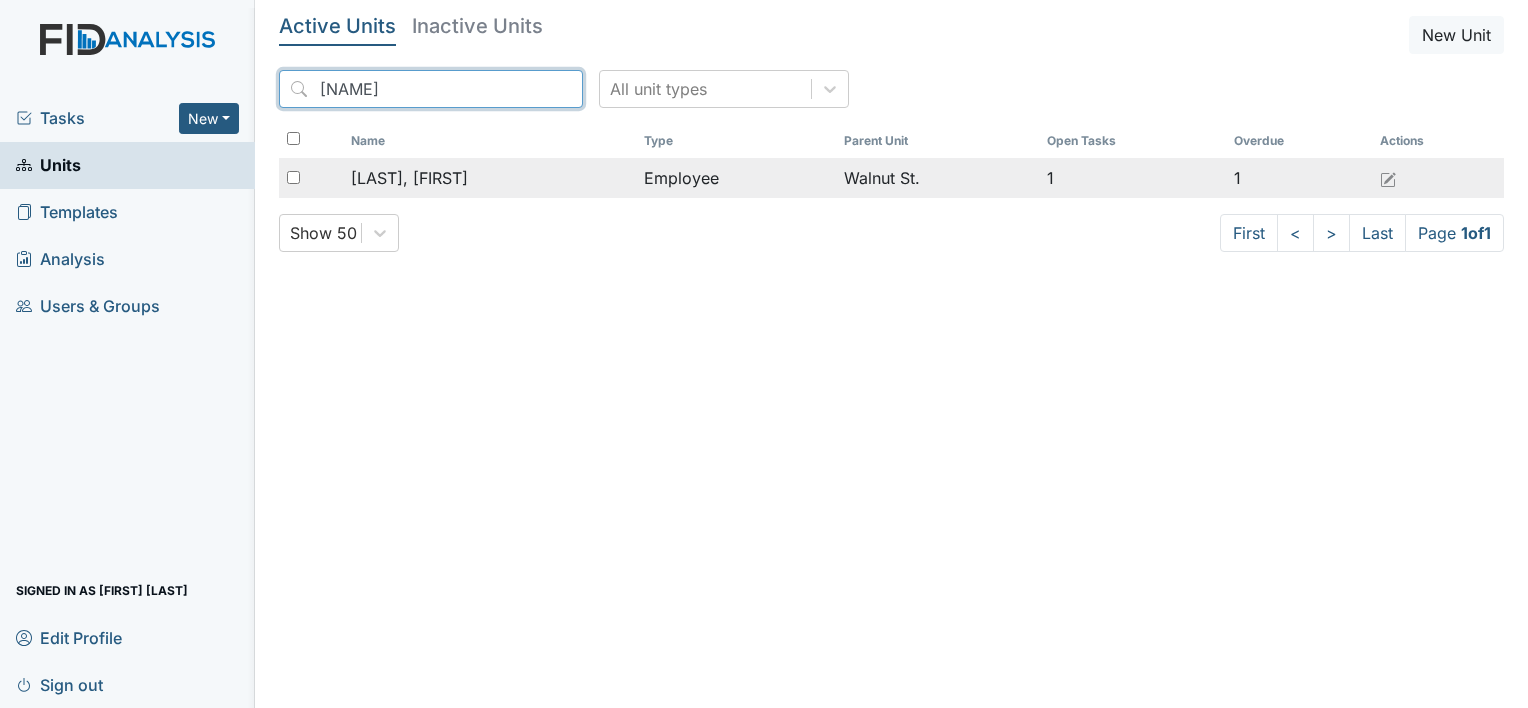 type on "kyla" 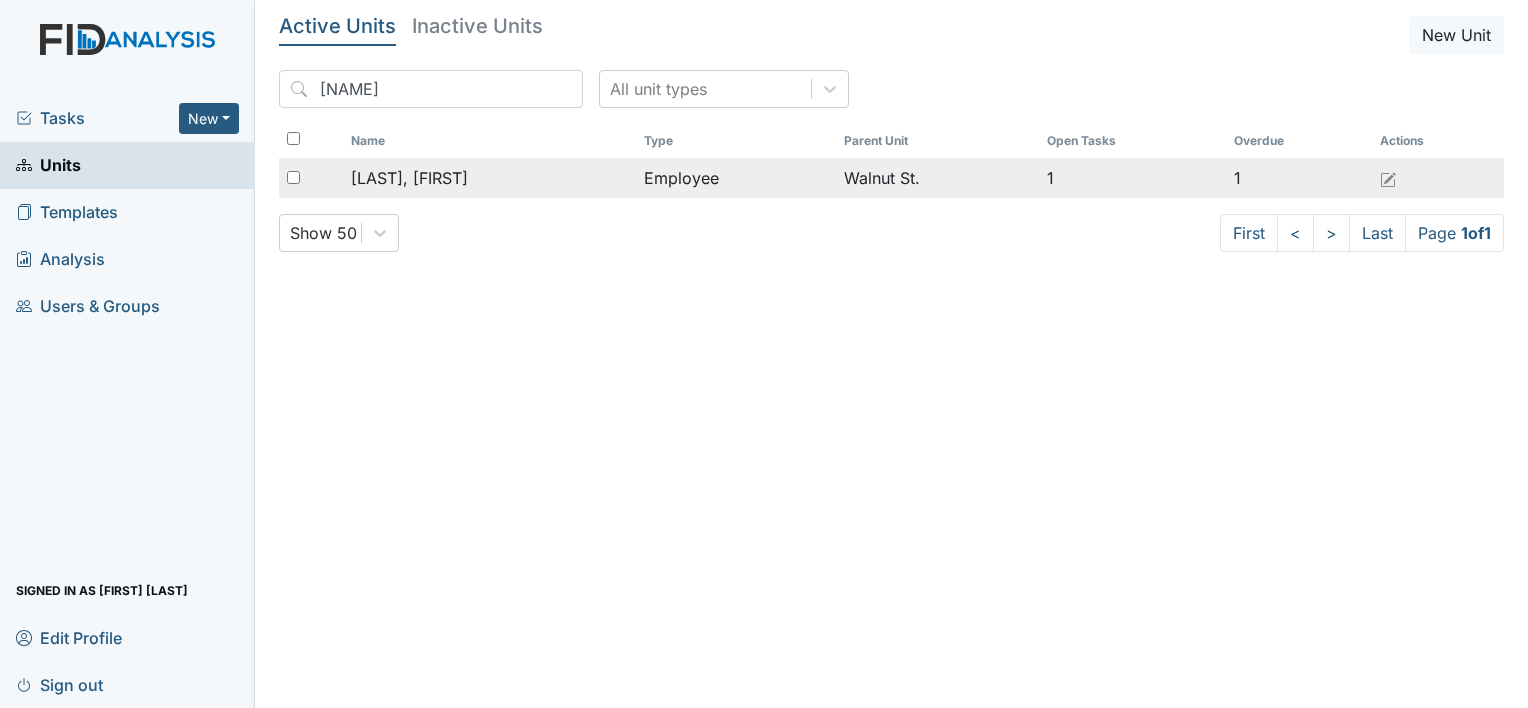 click on "[LAST], [NAME]" at bounding box center (409, 178) 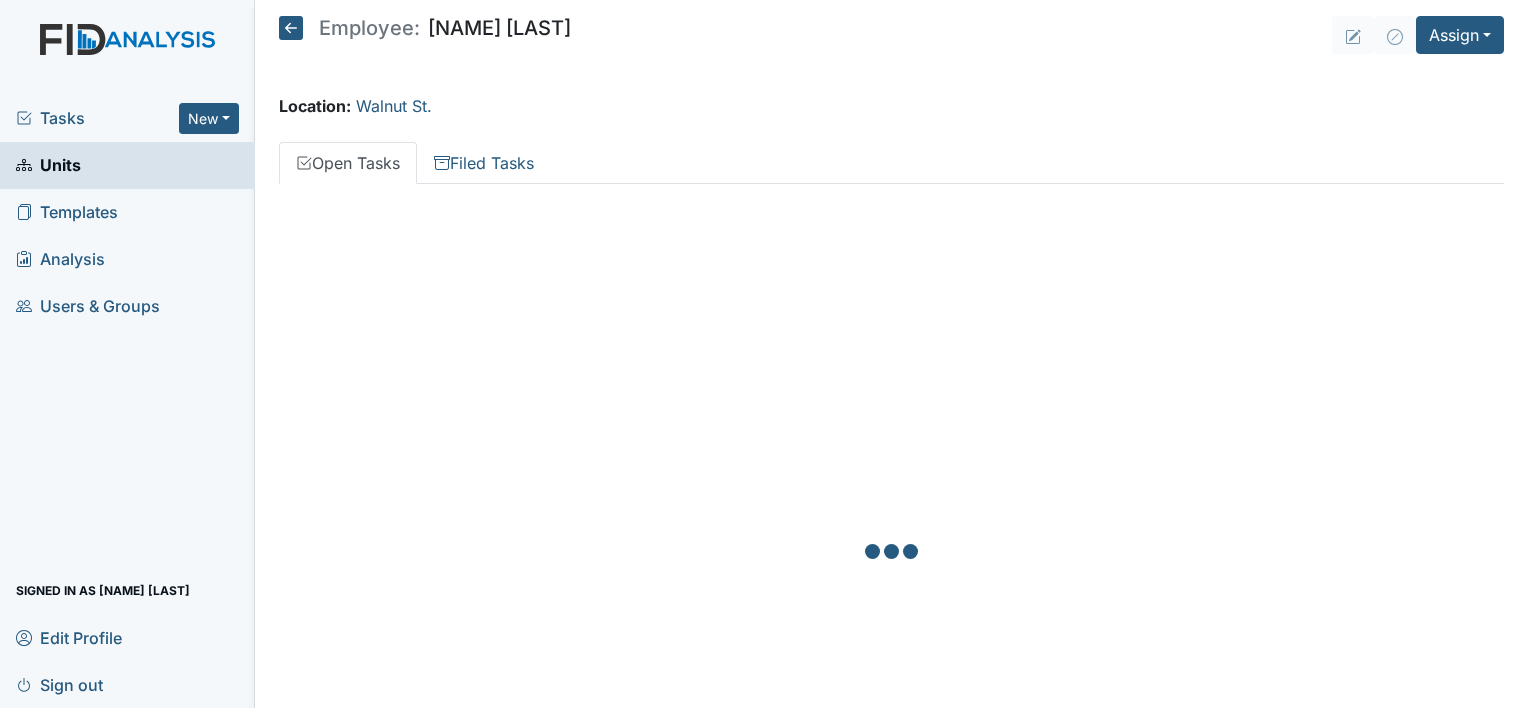 scroll, scrollTop: 0, scrollLeft: 0, axis: both 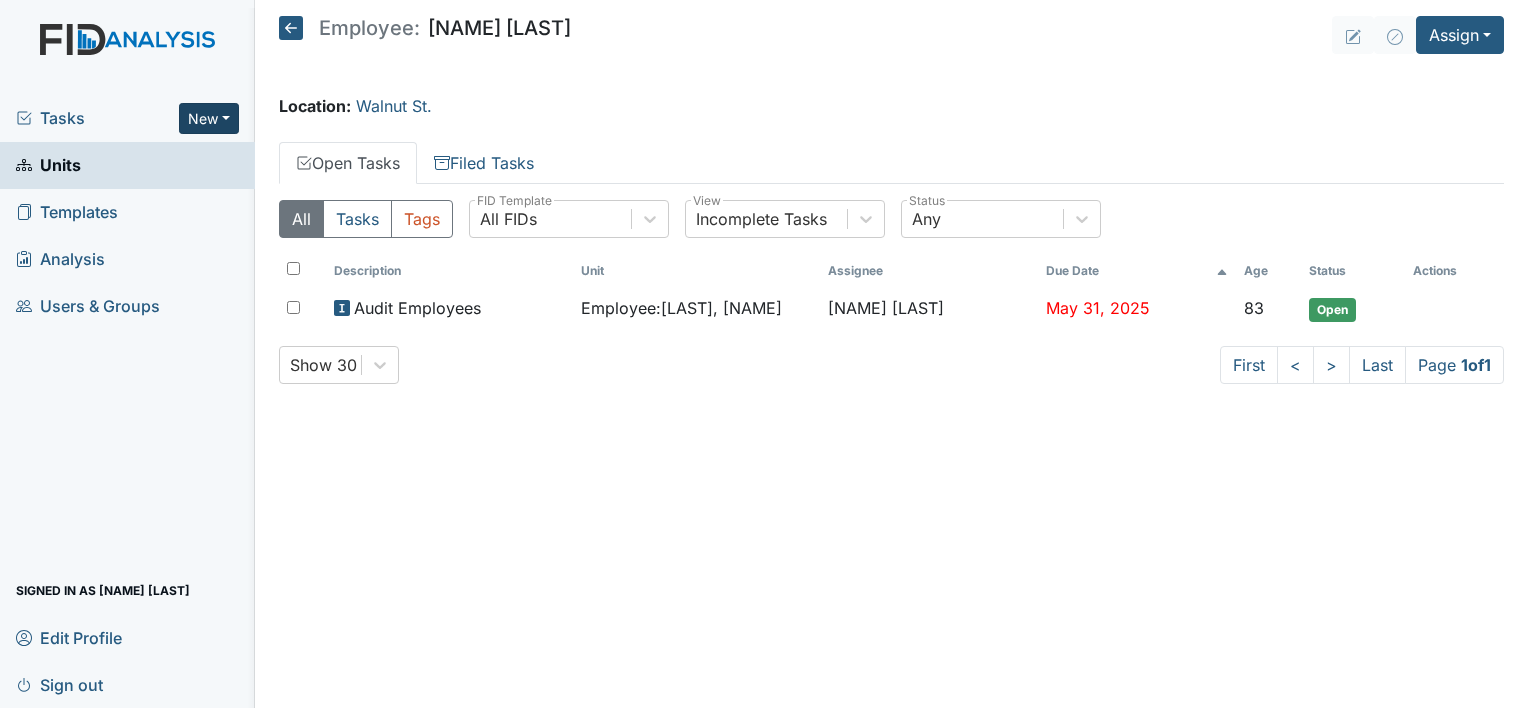 click on "New" at bounding box center [209, 118] 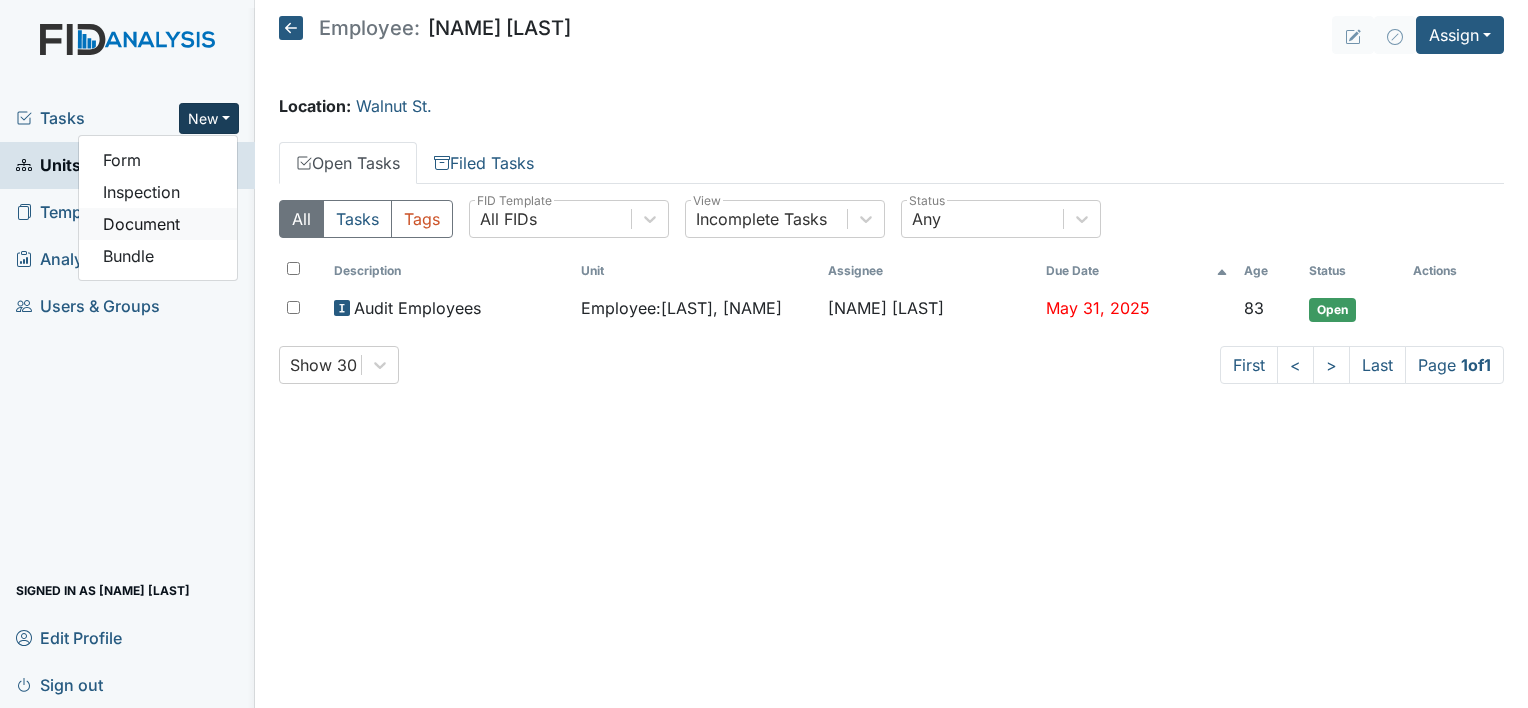 click on "Document" at bounding box center (158, 224) 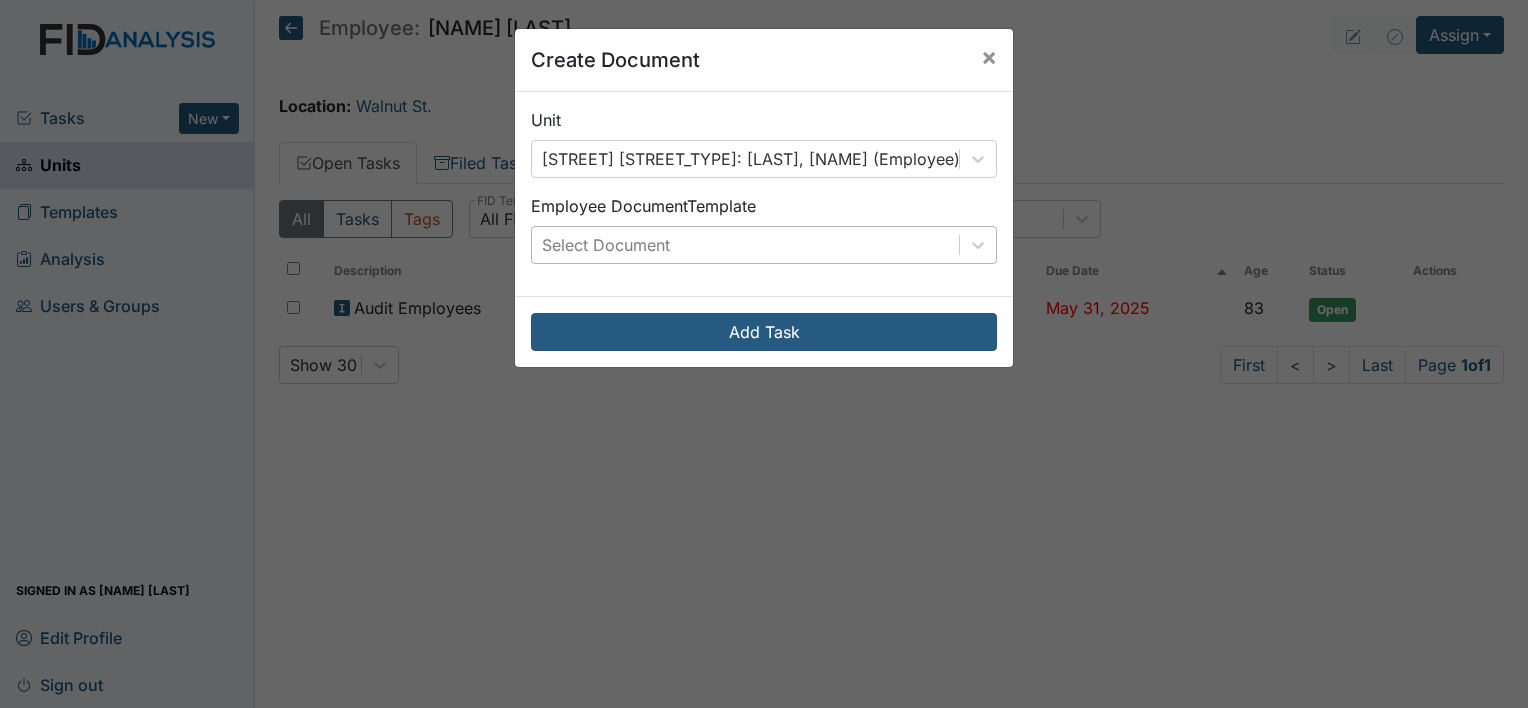click on "Select Document" at bounding box center [745, 159] 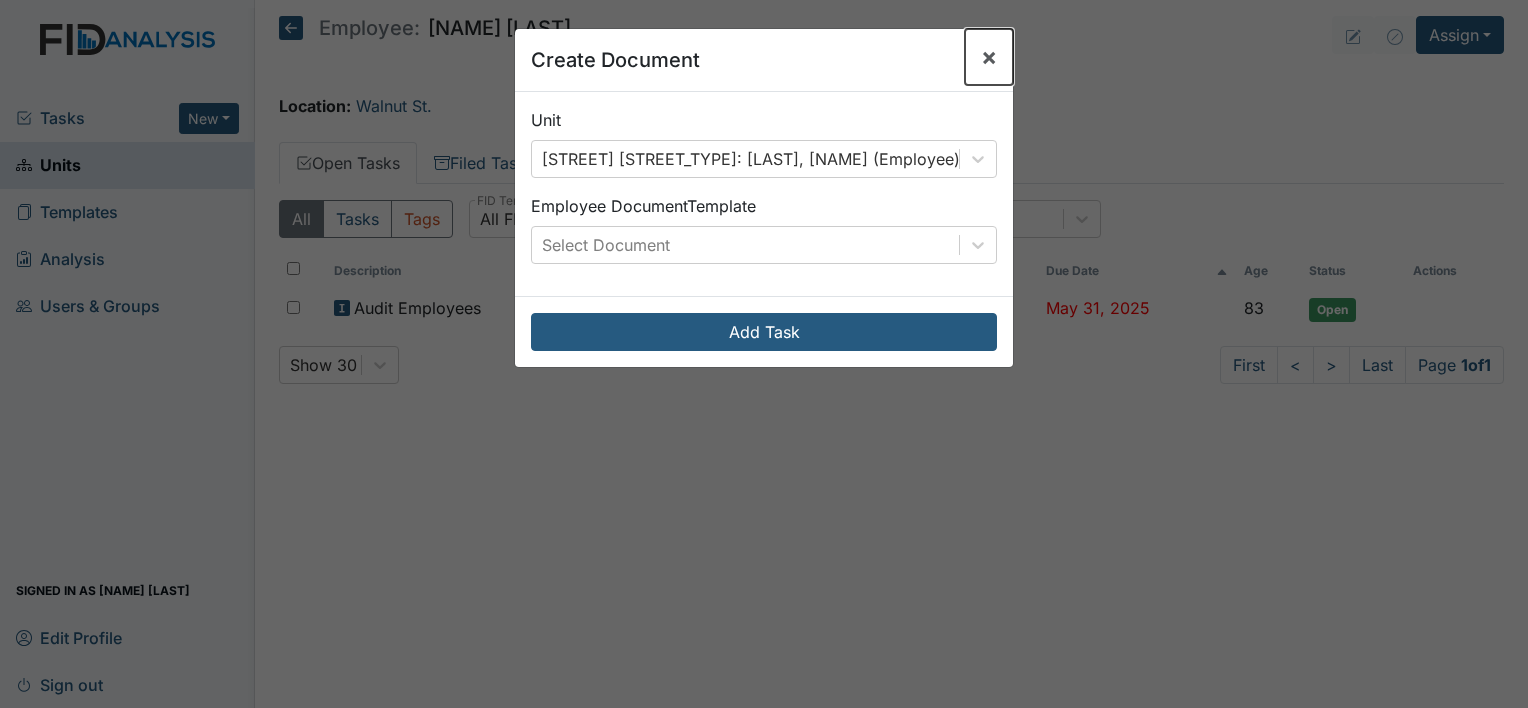 click on "×" at bounding box center [989, 56] 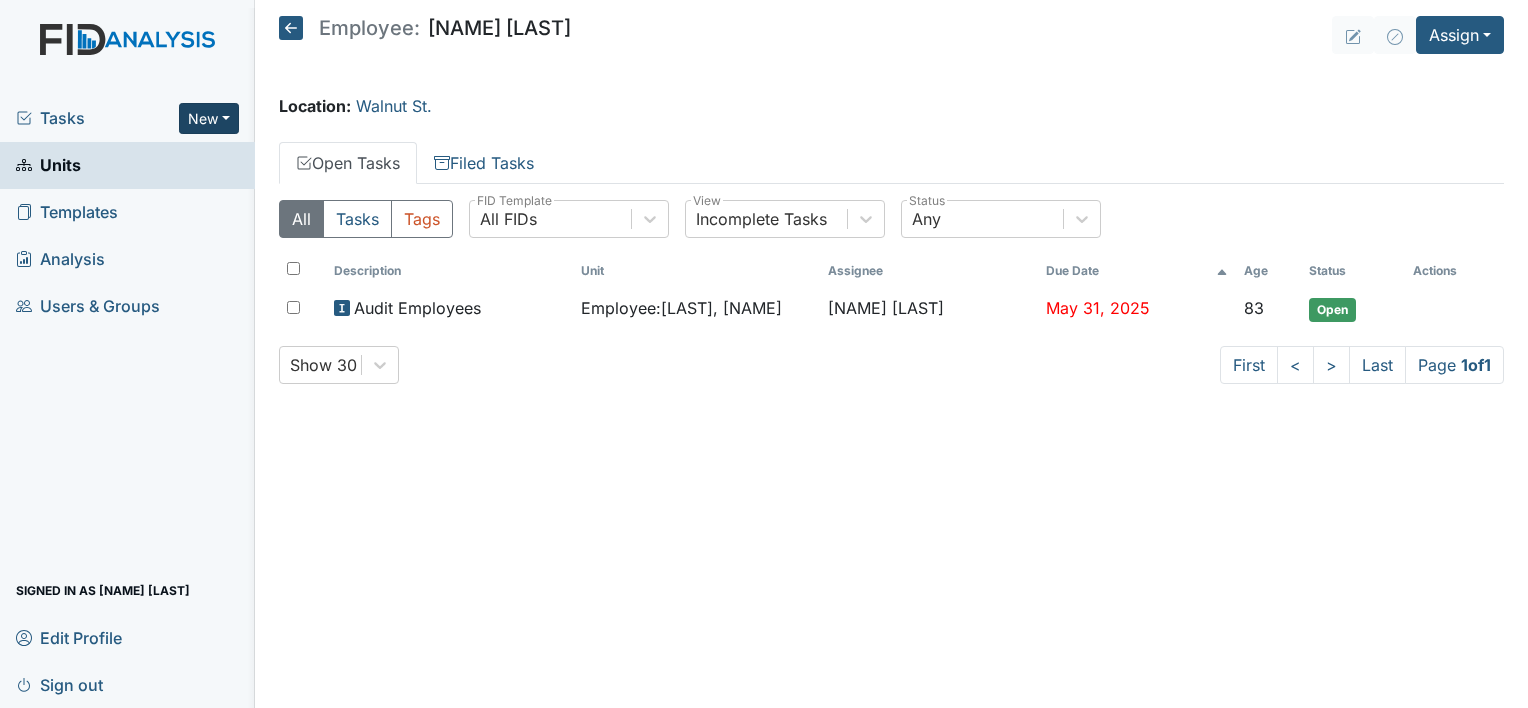 click on "New" at bounding box center (209, 118) 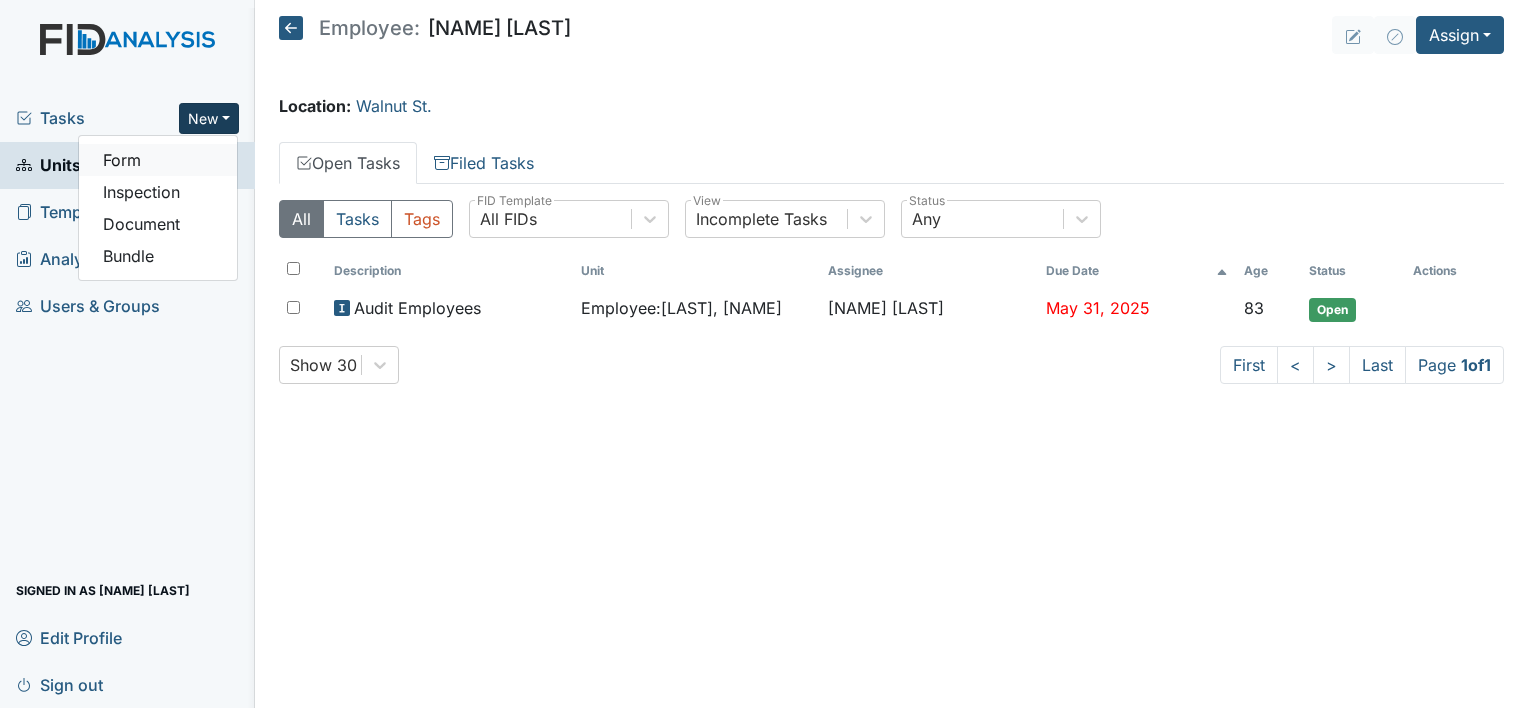 click on "Form" at bounding box center [158, 160] 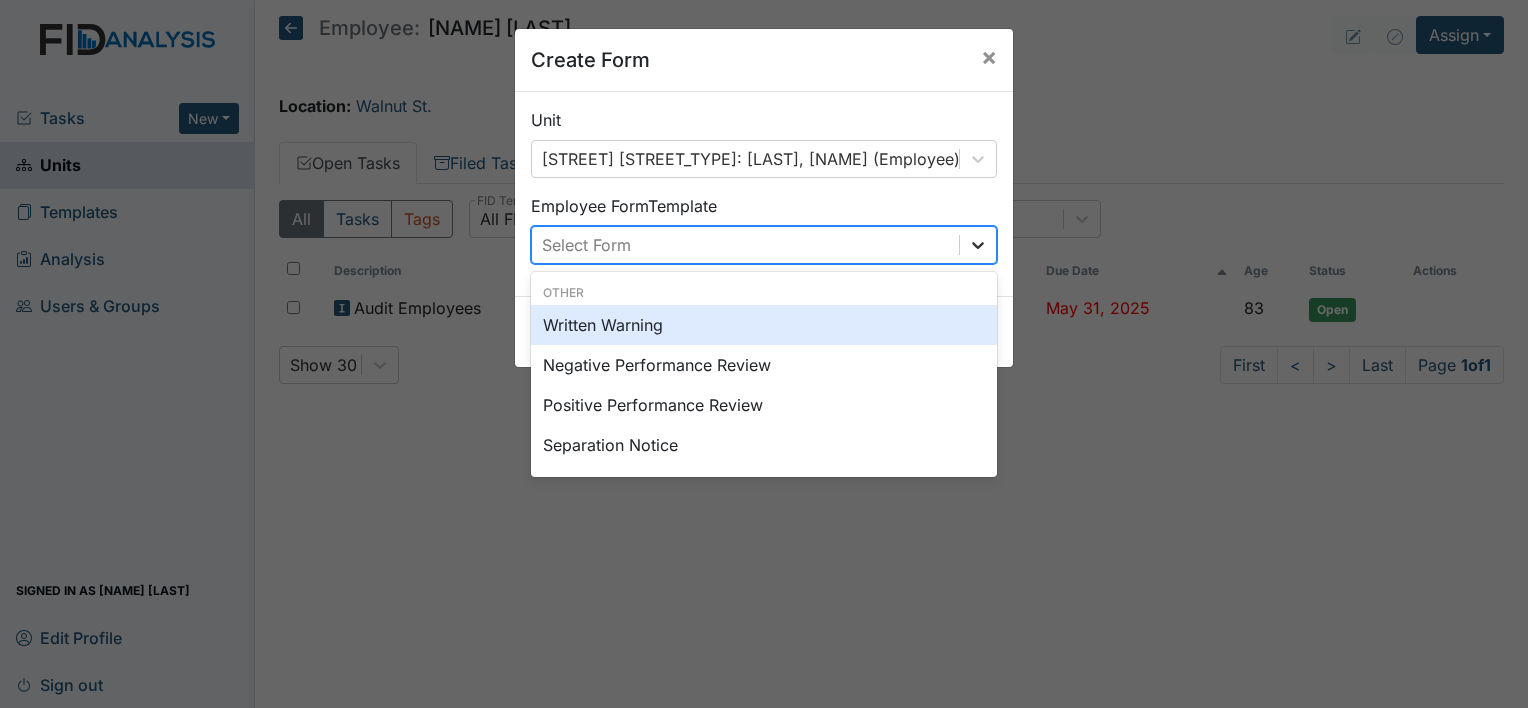 click at bounding box center [978, 245] 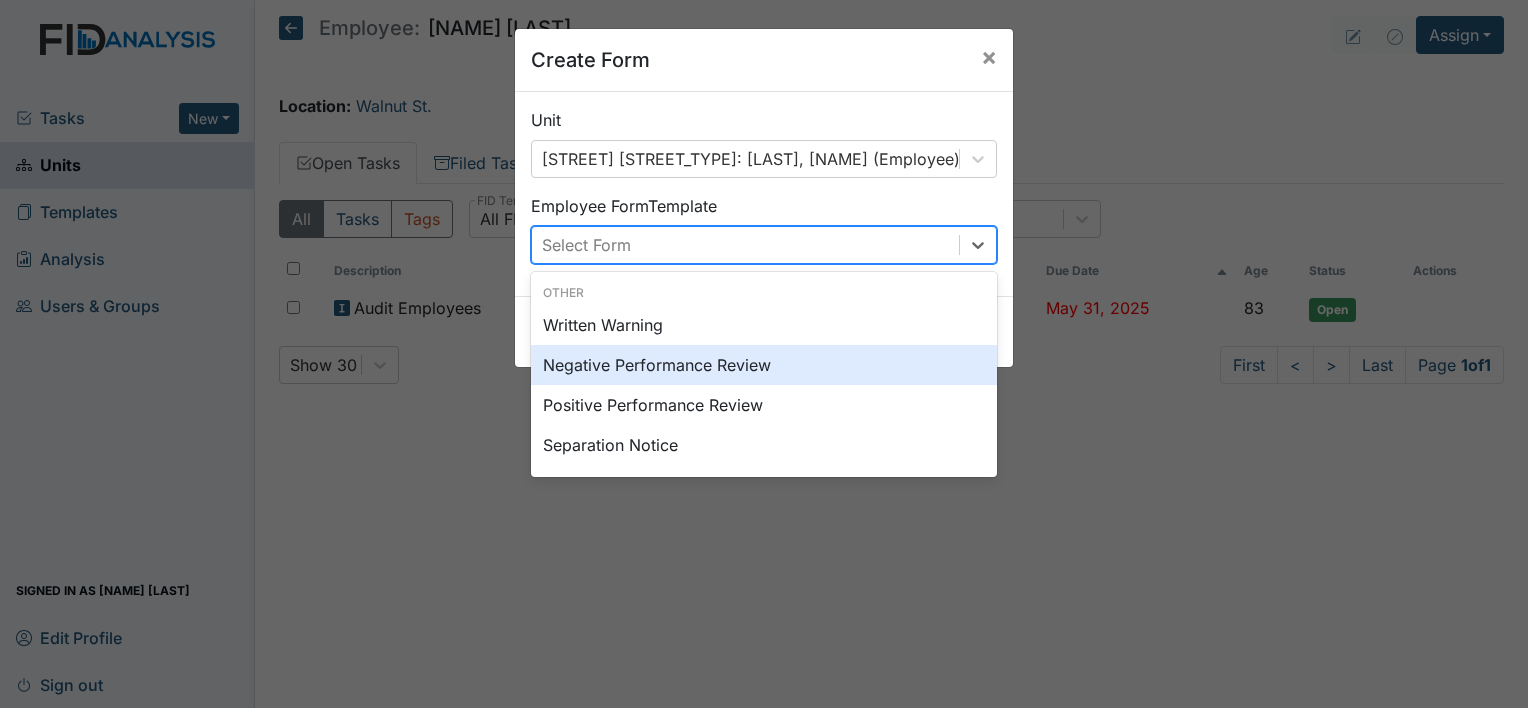 click on "Negative Performance Review" at bounding box center [764, 365] 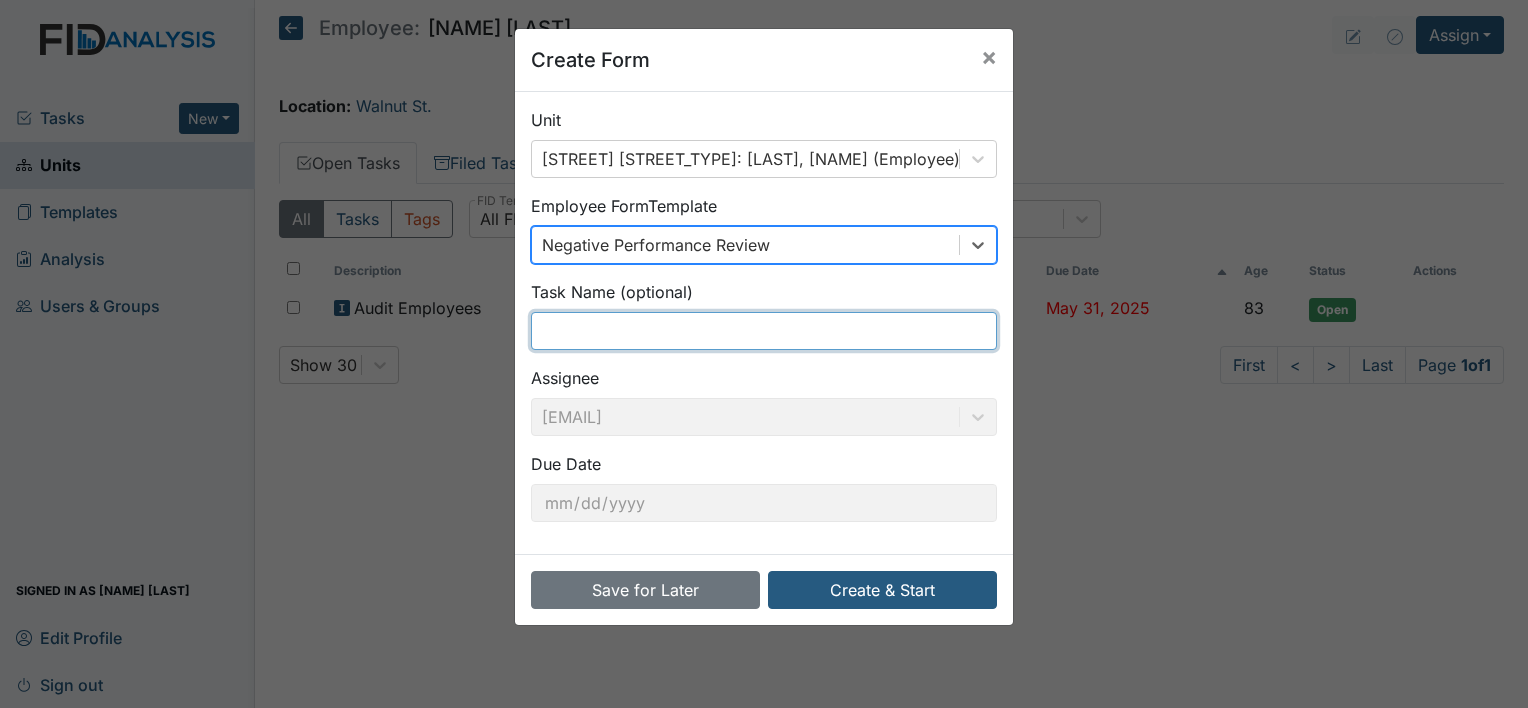 click at bounding box center (764, 331) 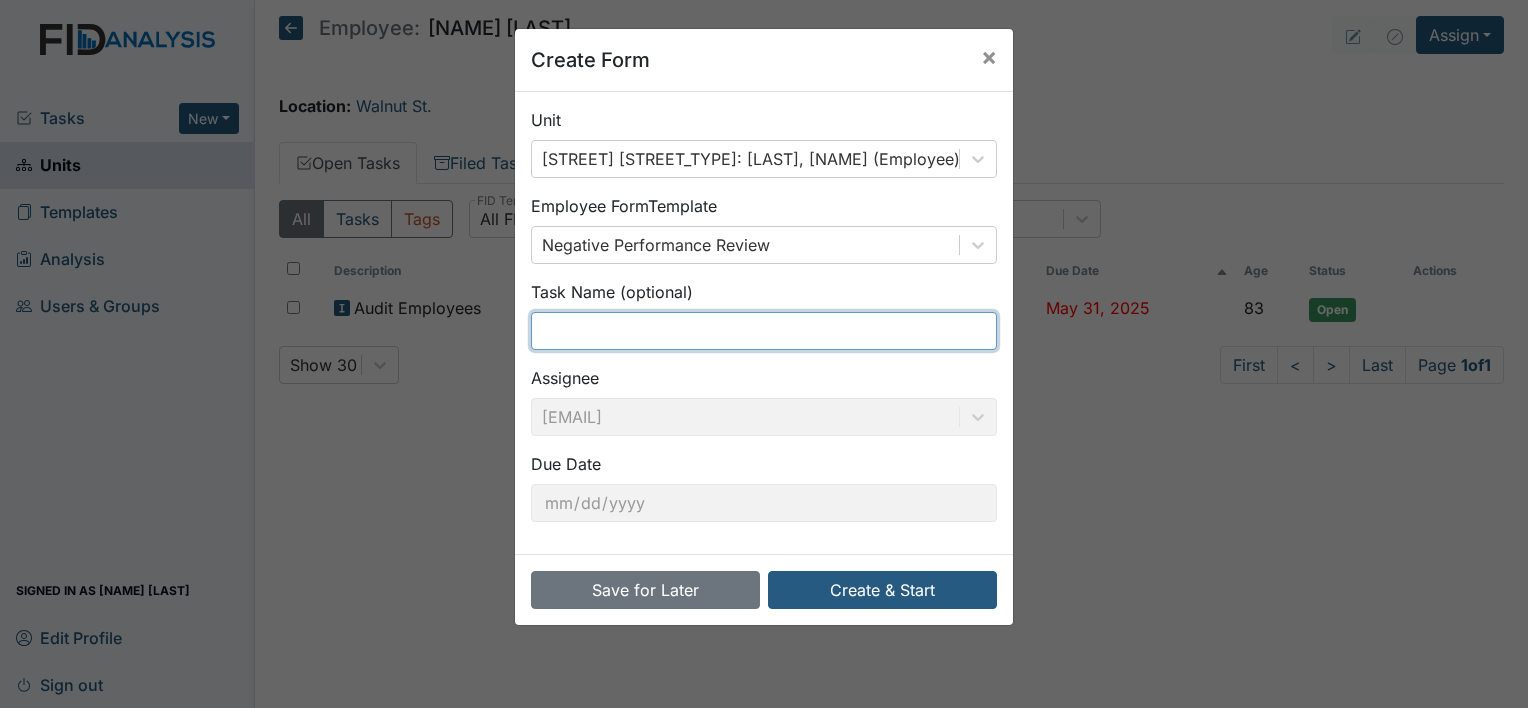 type on "Call out" 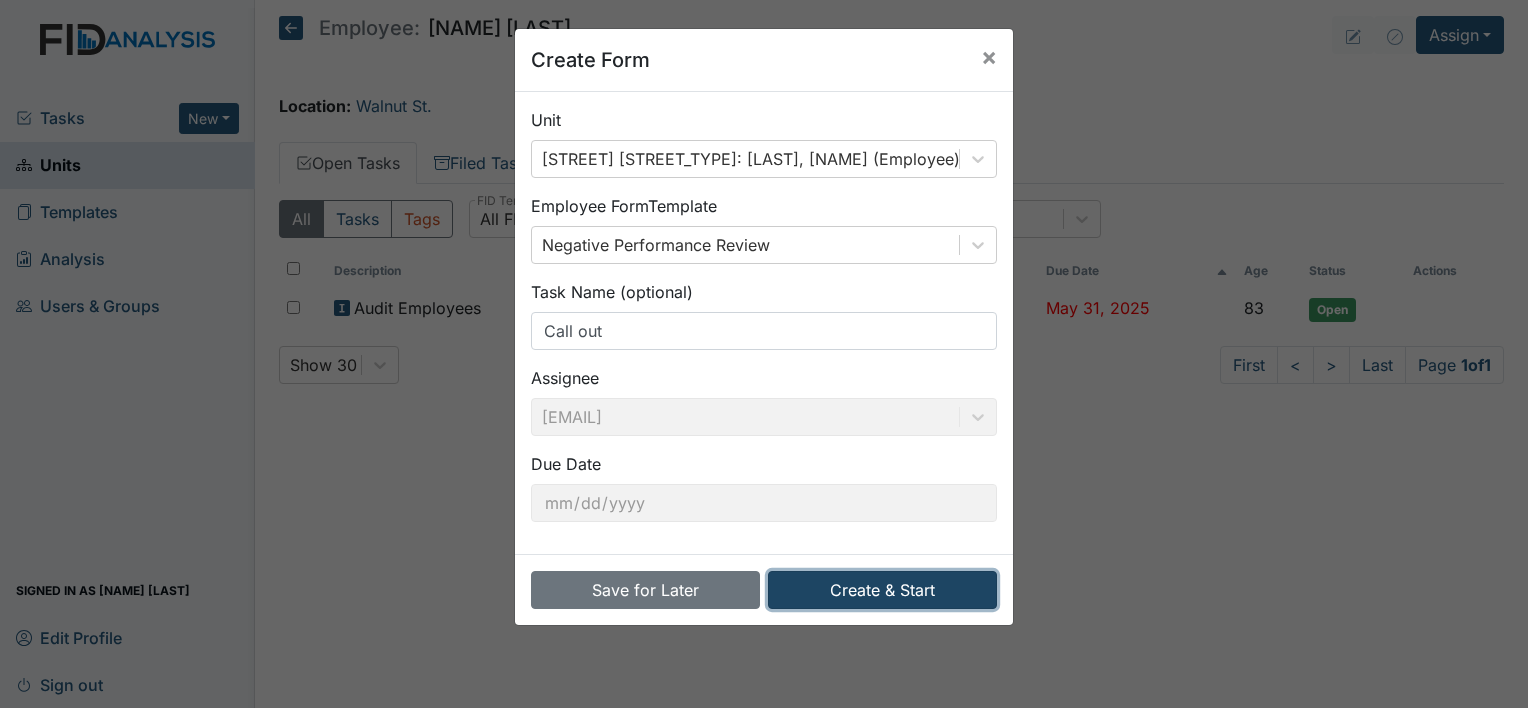 click on "Create & Start" at bounding box center (882, 590) 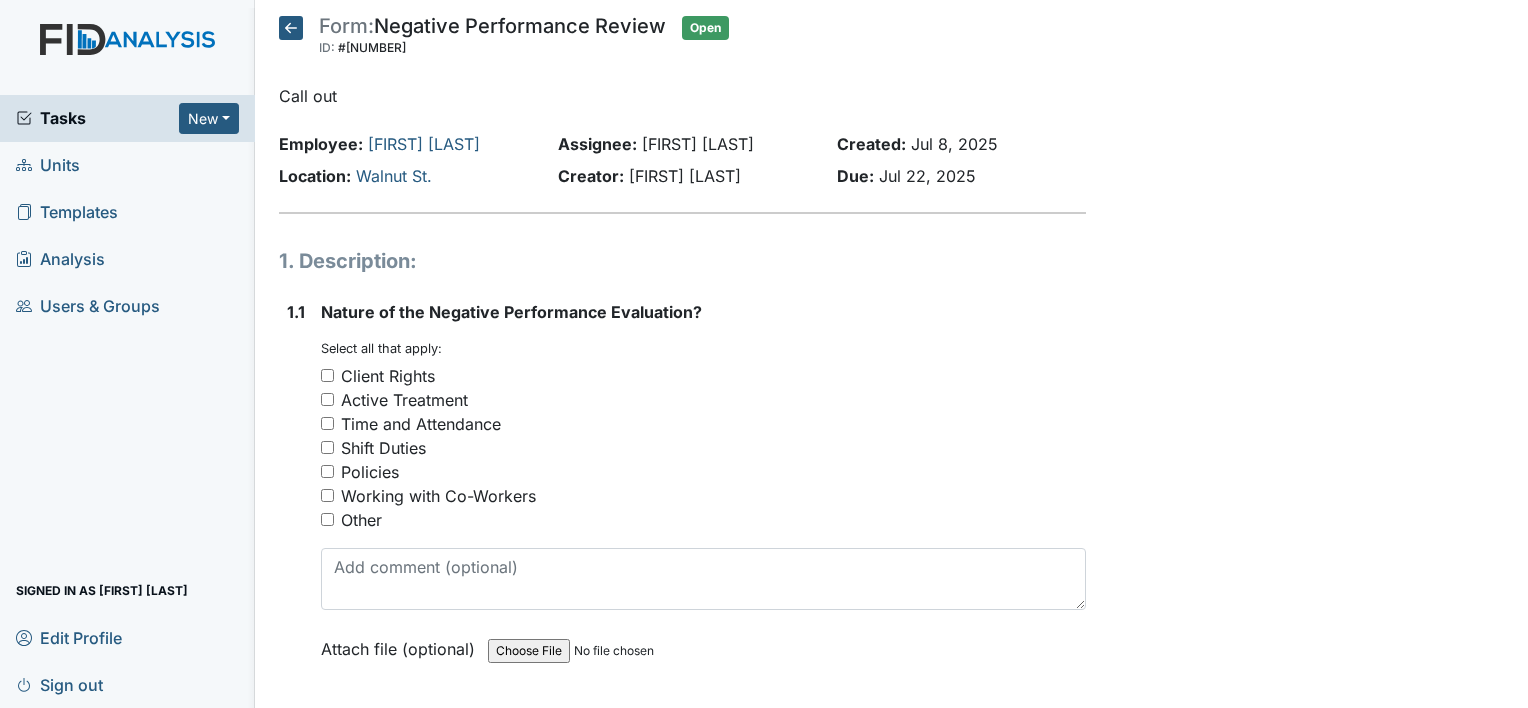 scroll, scrollTop: 0, scrollLeft: 0, axis: both 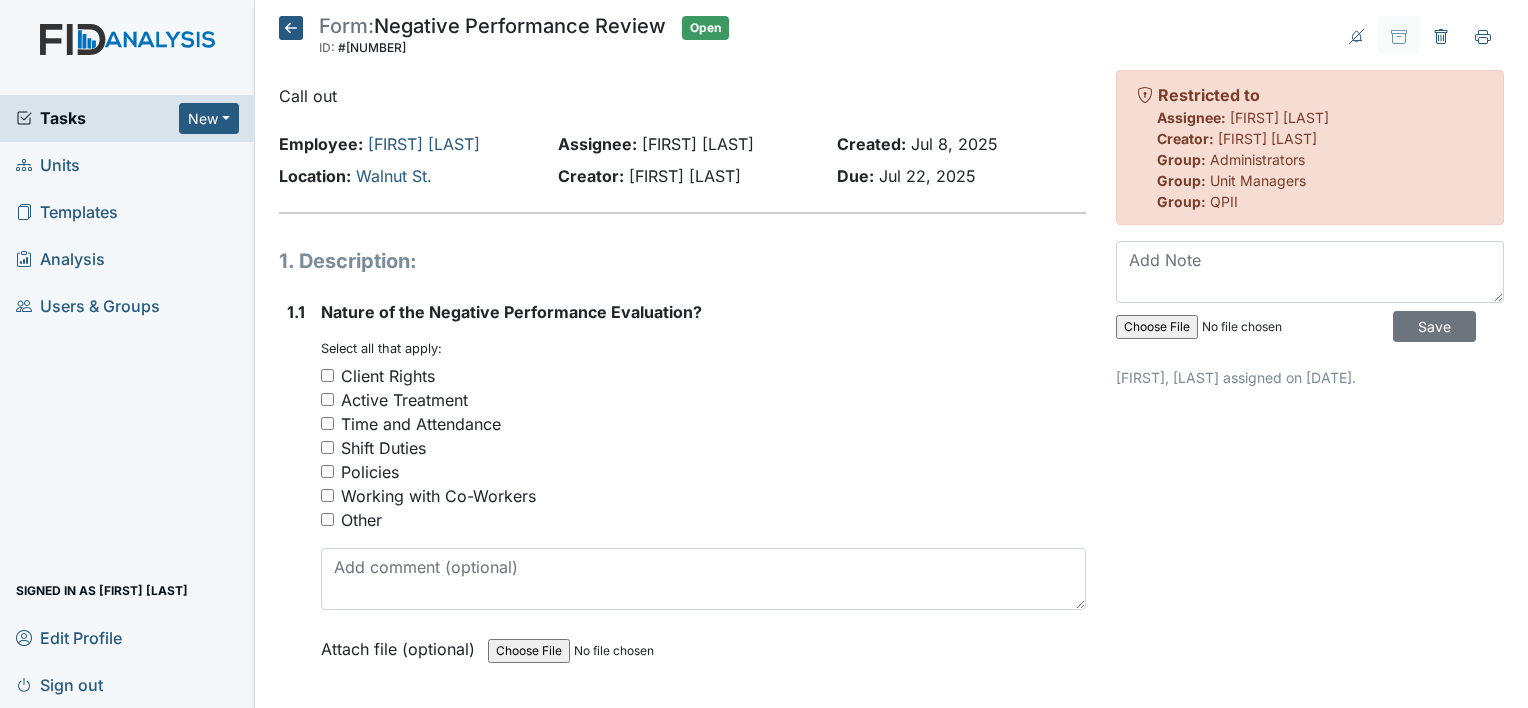 click on "Time and Attendance" at bounding box center [327, 423] 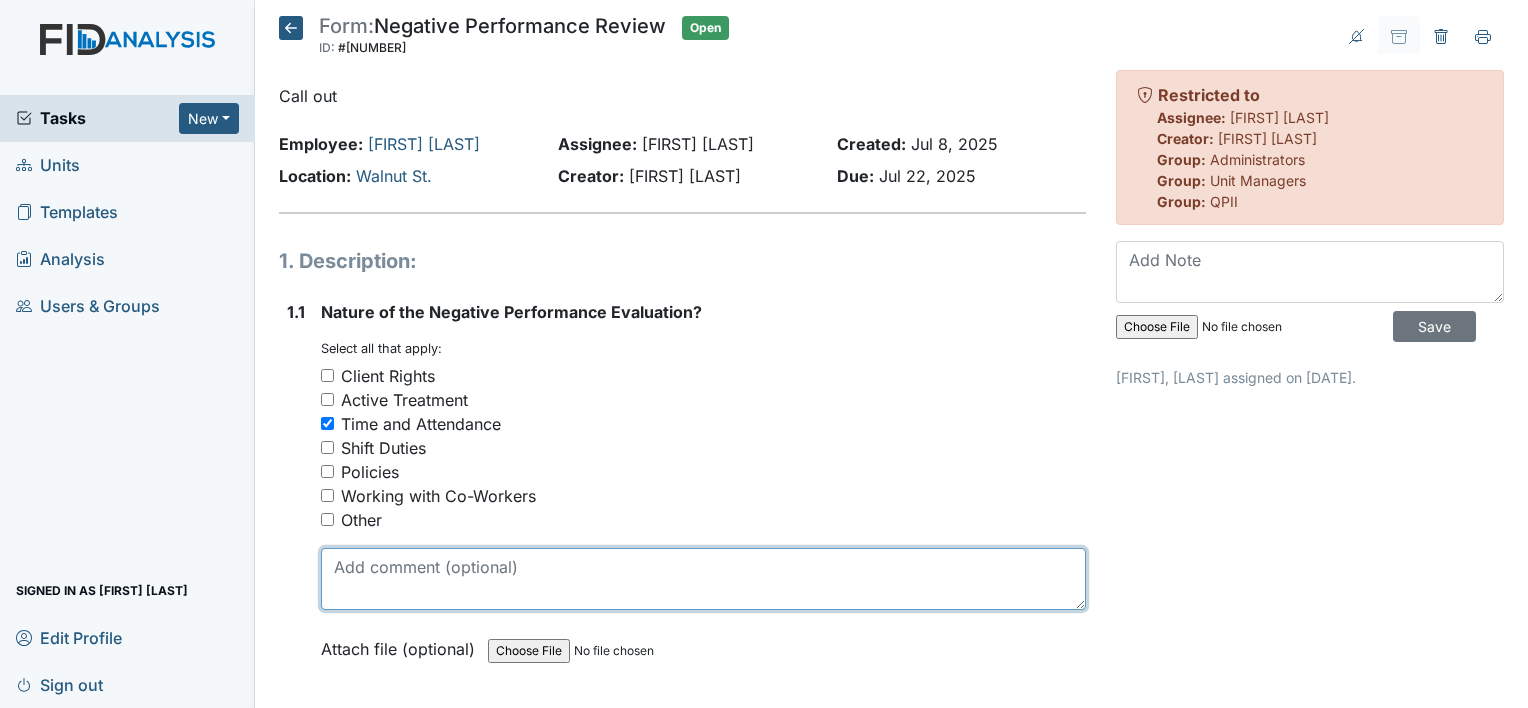 click at bounding box center (703, 579) 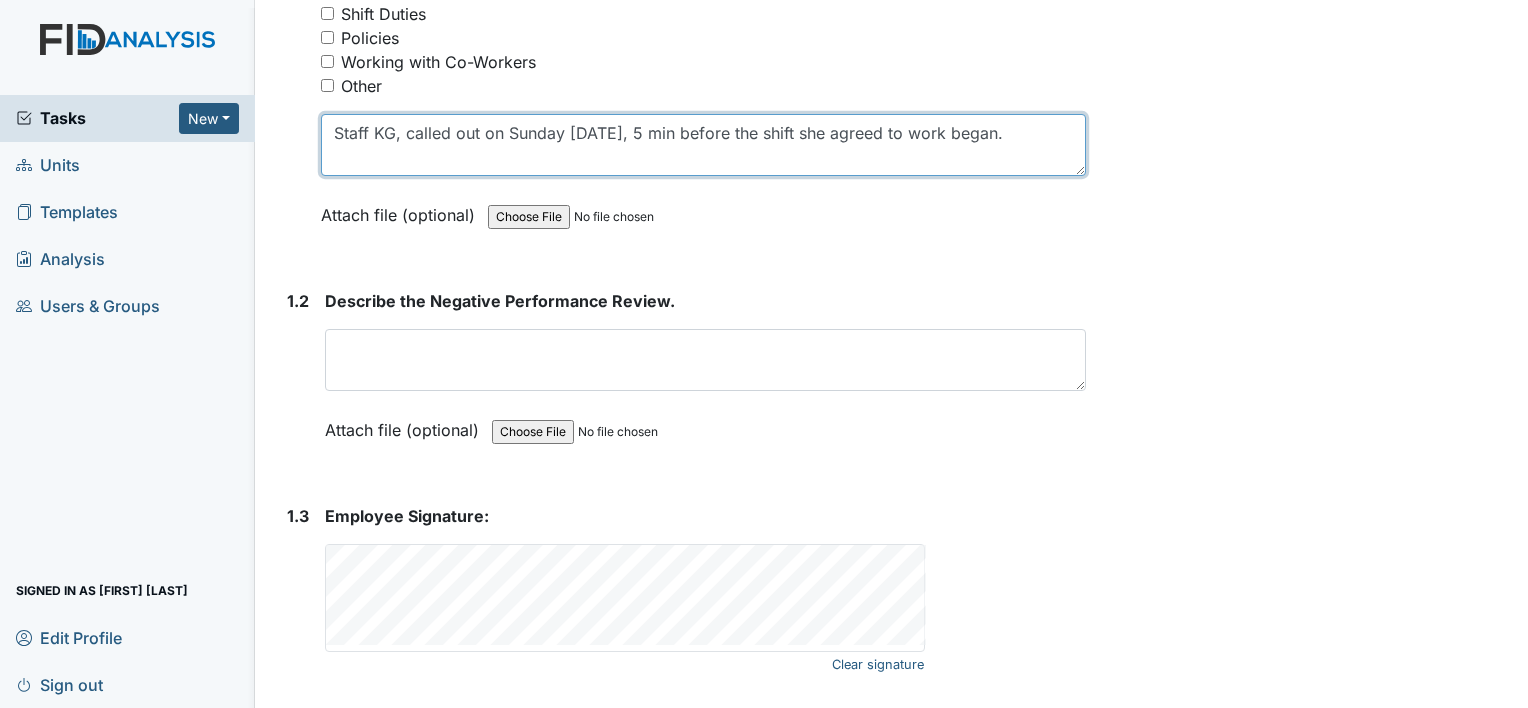 scroll, scrollTop: 437, scrollLeft: 0, axis: vertical 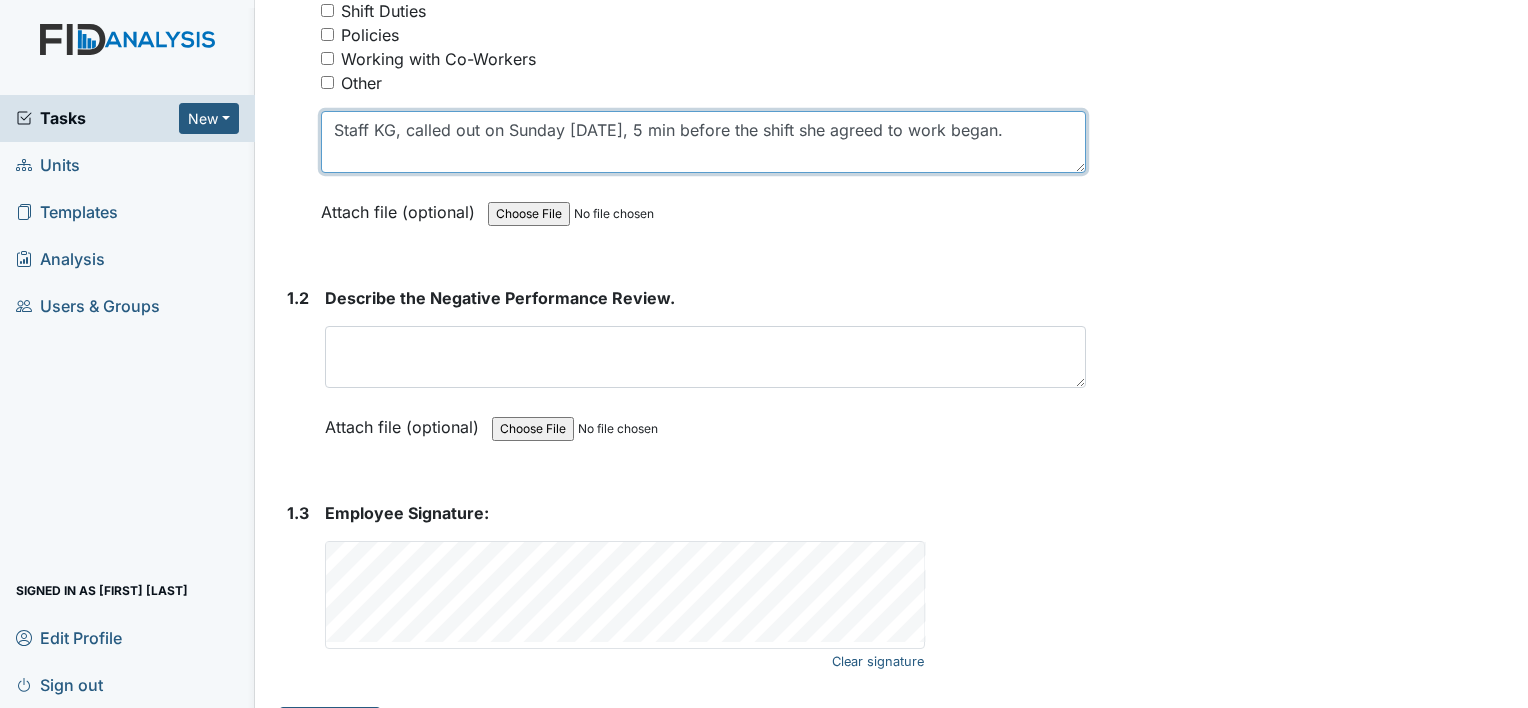 drag, startPoint x: 333, startPoint y: 132, endPoint x: 1068, endPoint y: 96, distance: 735.8811 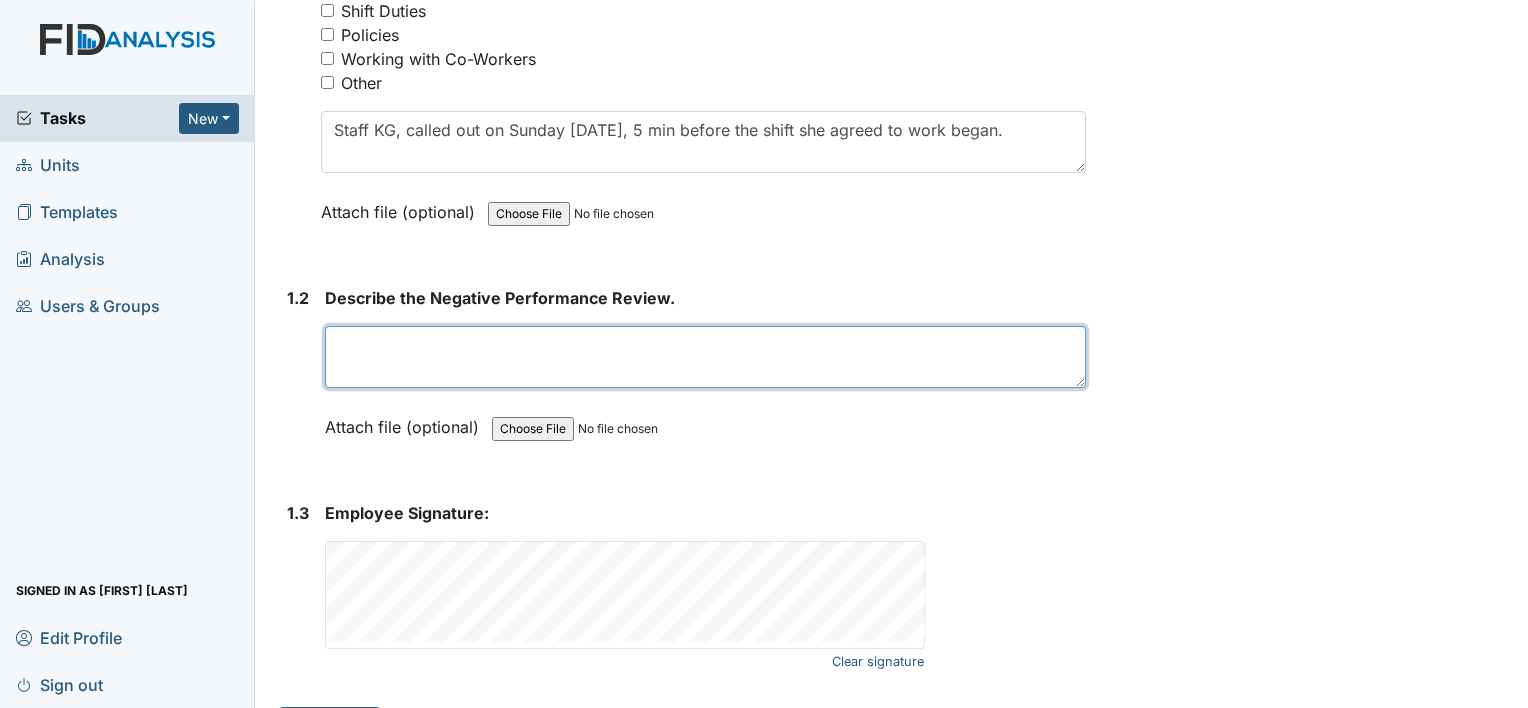 click at bounding box center [705, 357] 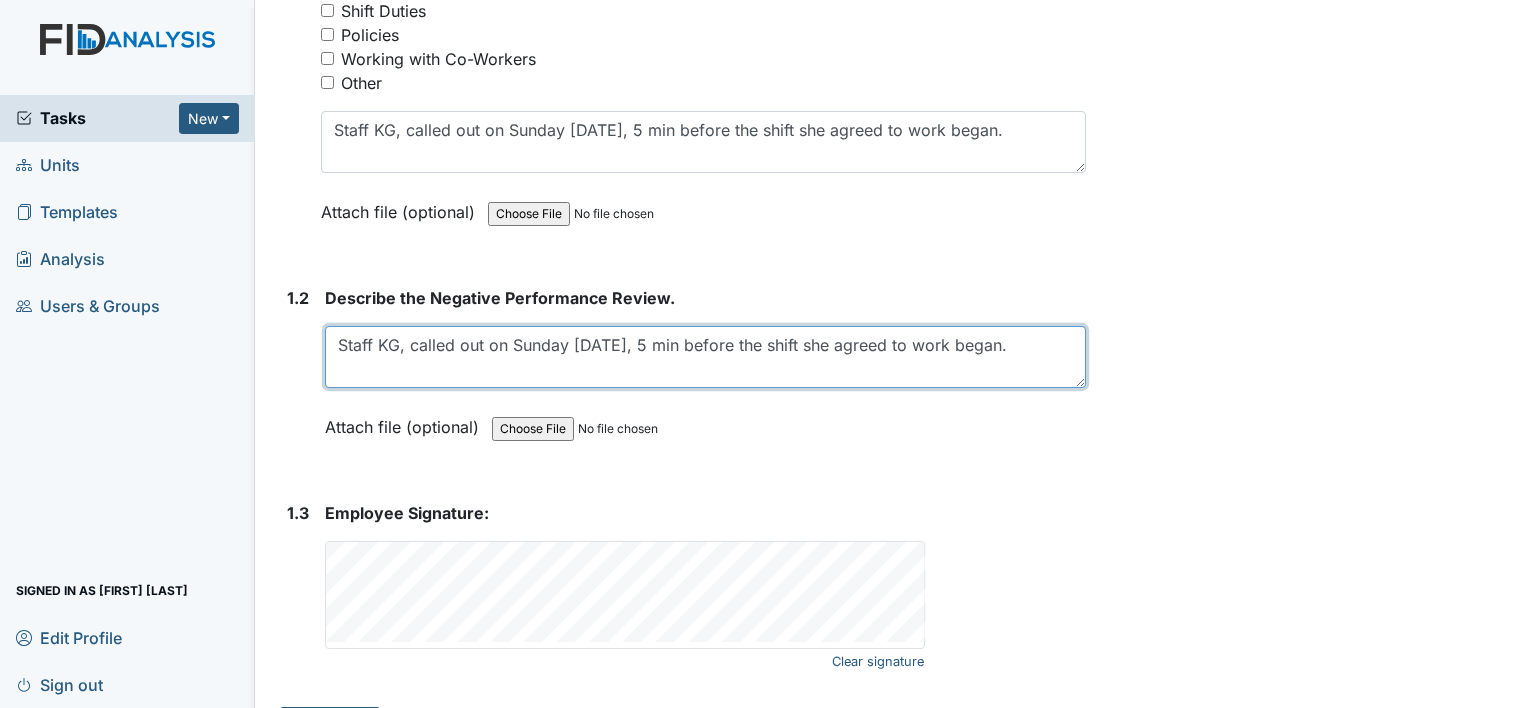 scroll, scrollTop: 488, scrollLeft: 0, axis: vertical 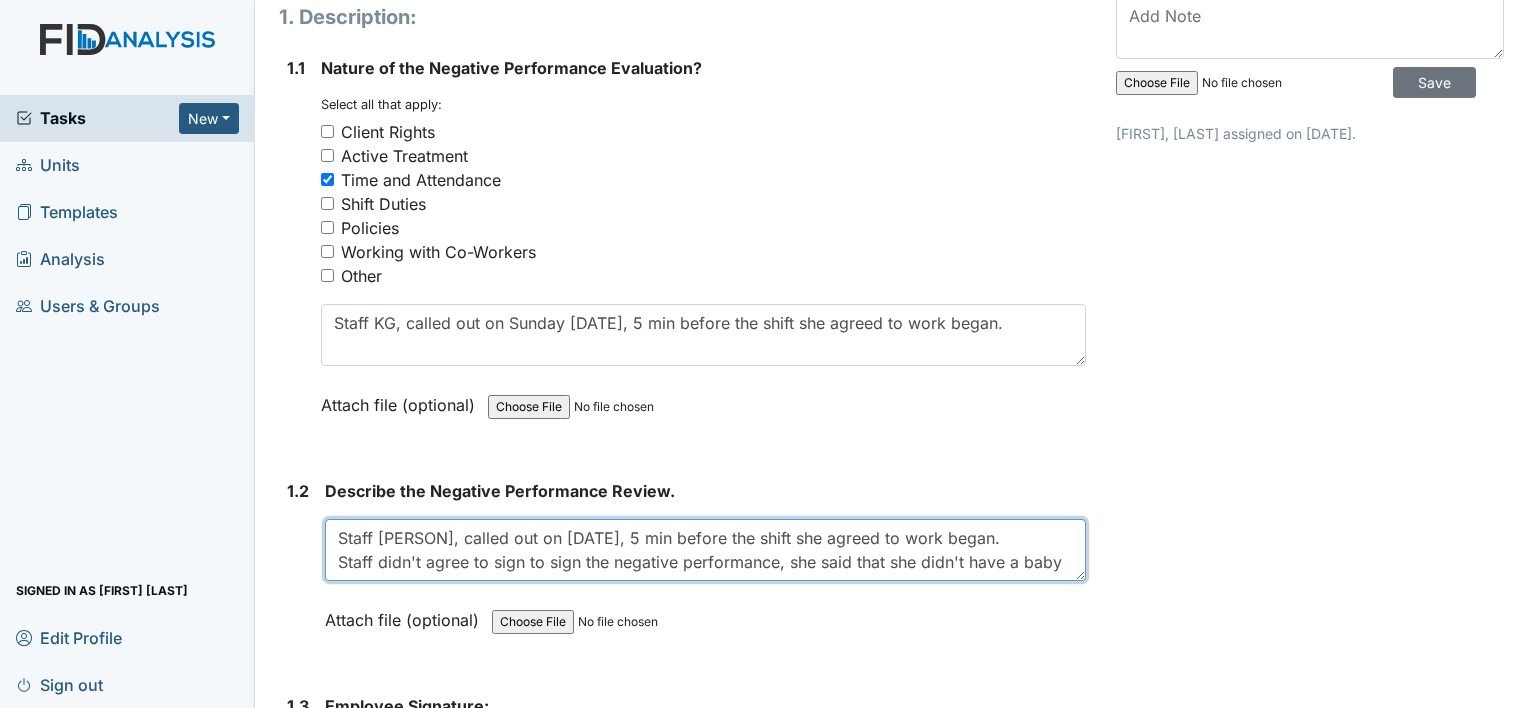 click on "Staff KG, called out on Sunday July 6th, 2025, 5 min before the shift she agreed to work began.
Staff didn't agree to sign to sign the negative performance, she said that she didn't have a baby" at bounding box center (705, 550) 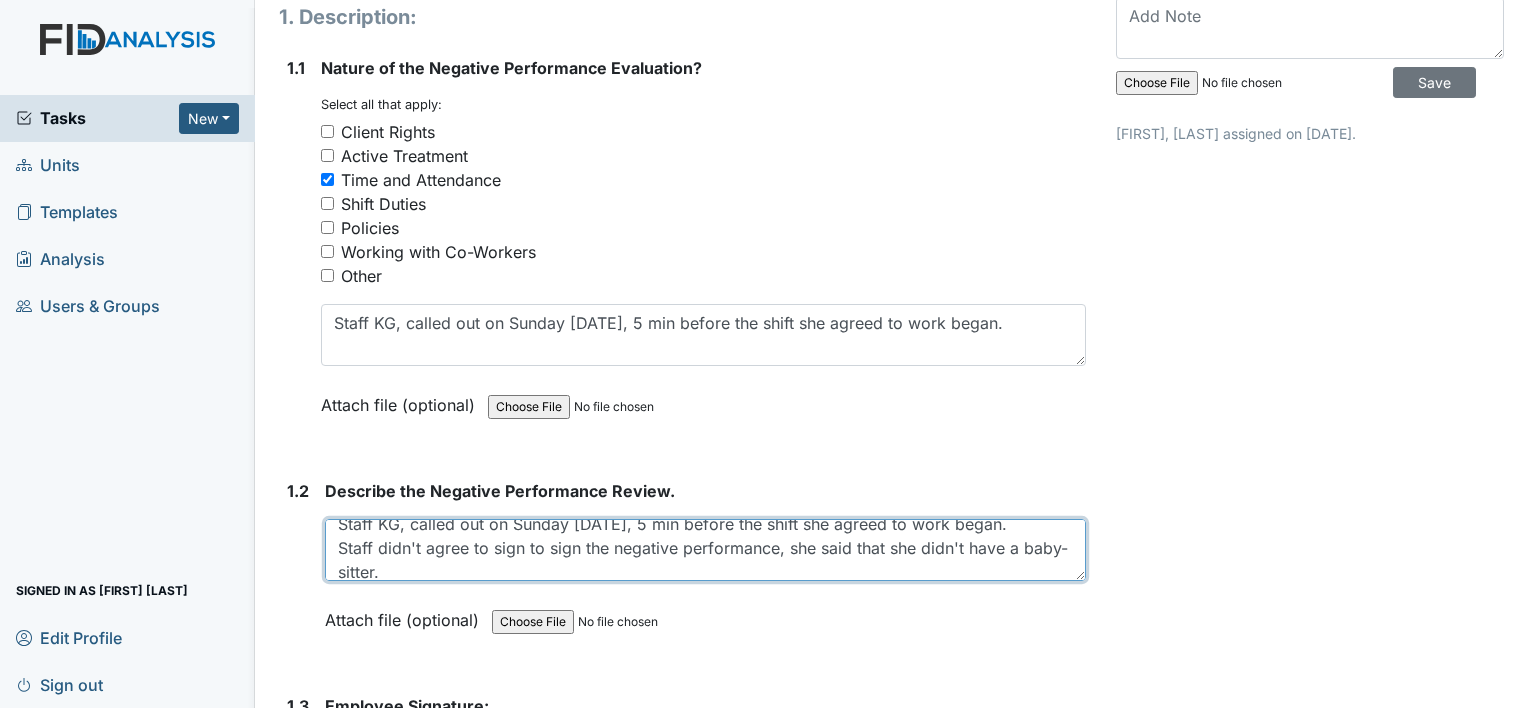 scroll, scrollTop: 0, scrollLeft: 0, axis: both 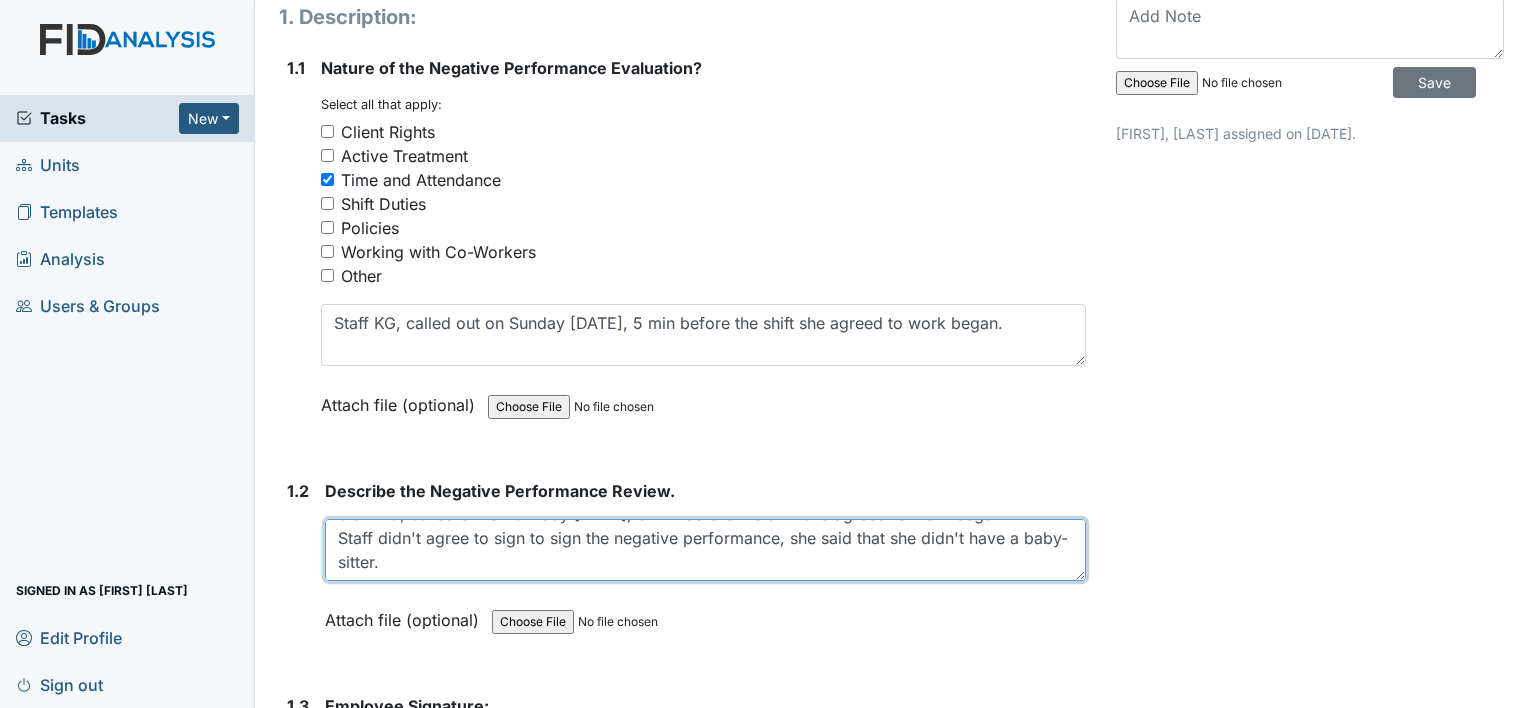 click on "Staff KG, called out on Sunday July 6th, 2025, 5 min before the shift she agreed to work began.
Staff didn't agree to sign to sign the negative performance, she said that she didn't have a baby- sitter." at bounding box center (705, 550) 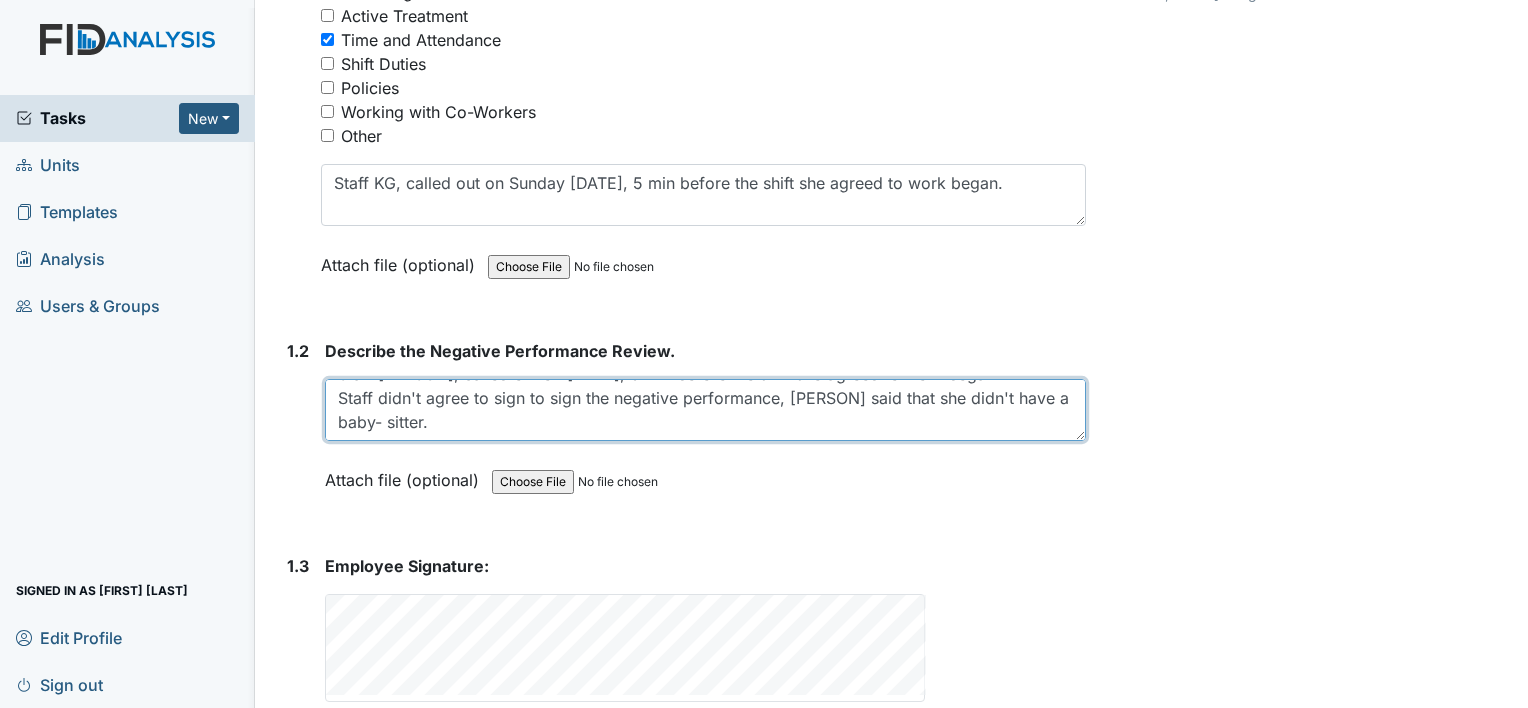 scroll, scrollTop: 488, scrollLeft: 0, axis: vertical 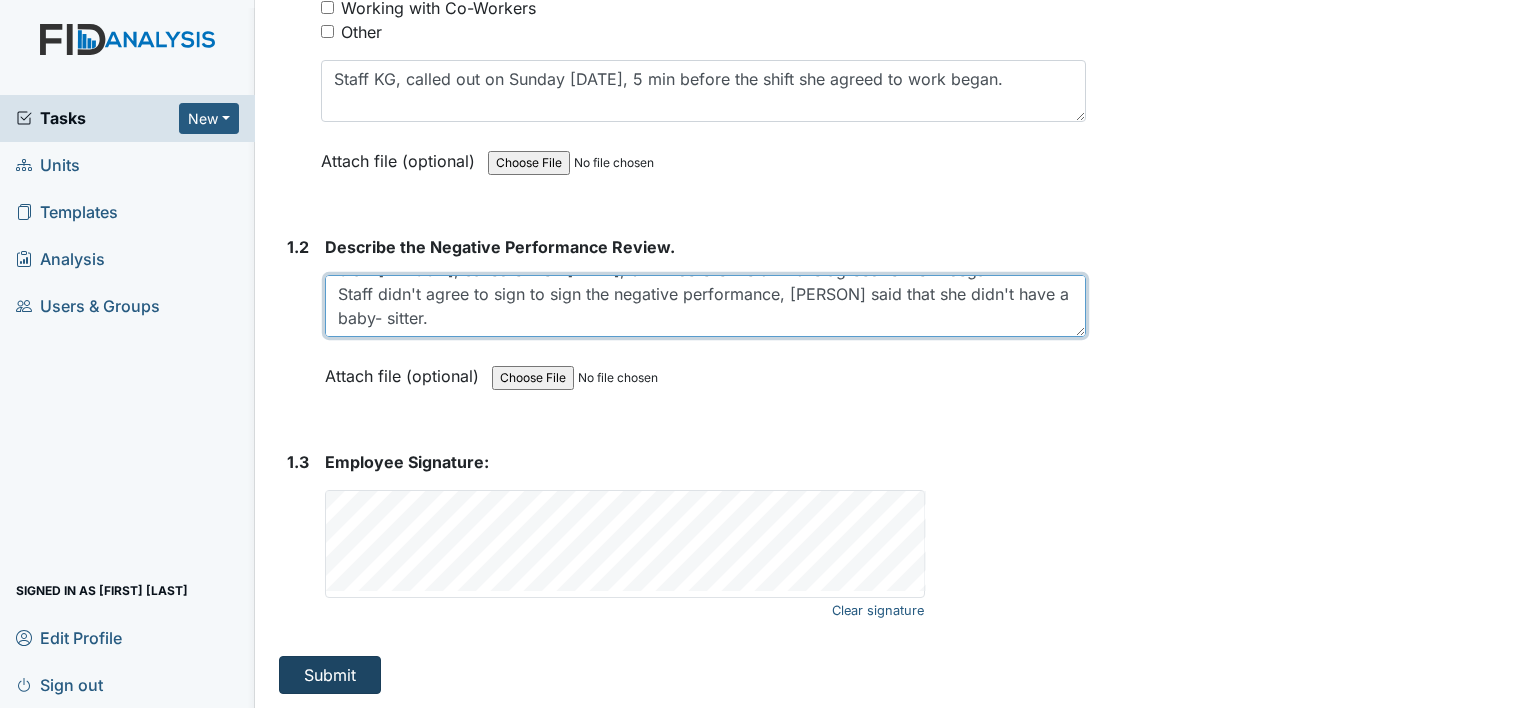 type on "Staff KG, called out on Sunday July 6th, 2025, 5 min before the shift she agreed to work began.
Staff didn't agree to sign to sign the negative performance, KG said that she didn't have a baby- sitter." 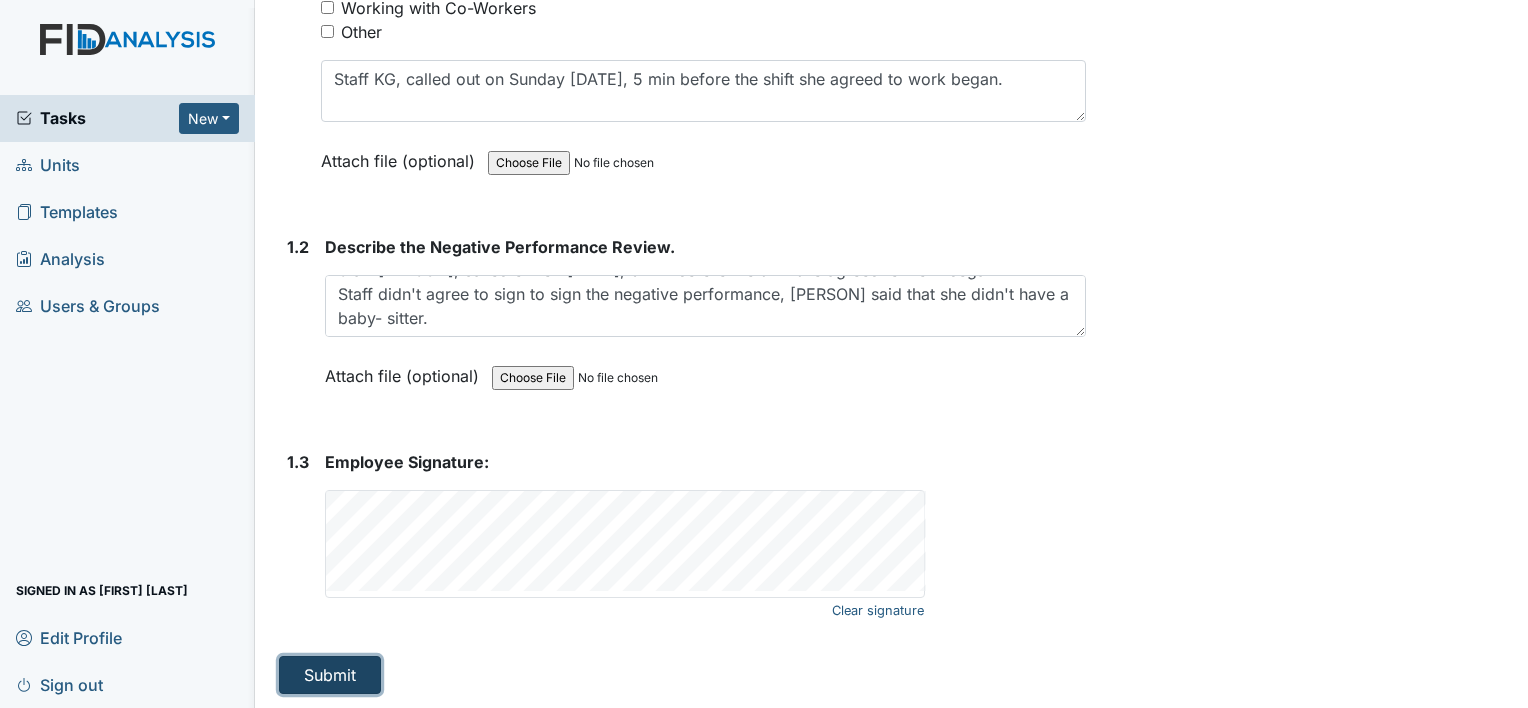 click on "Submit" at bounding box center (330, 675) 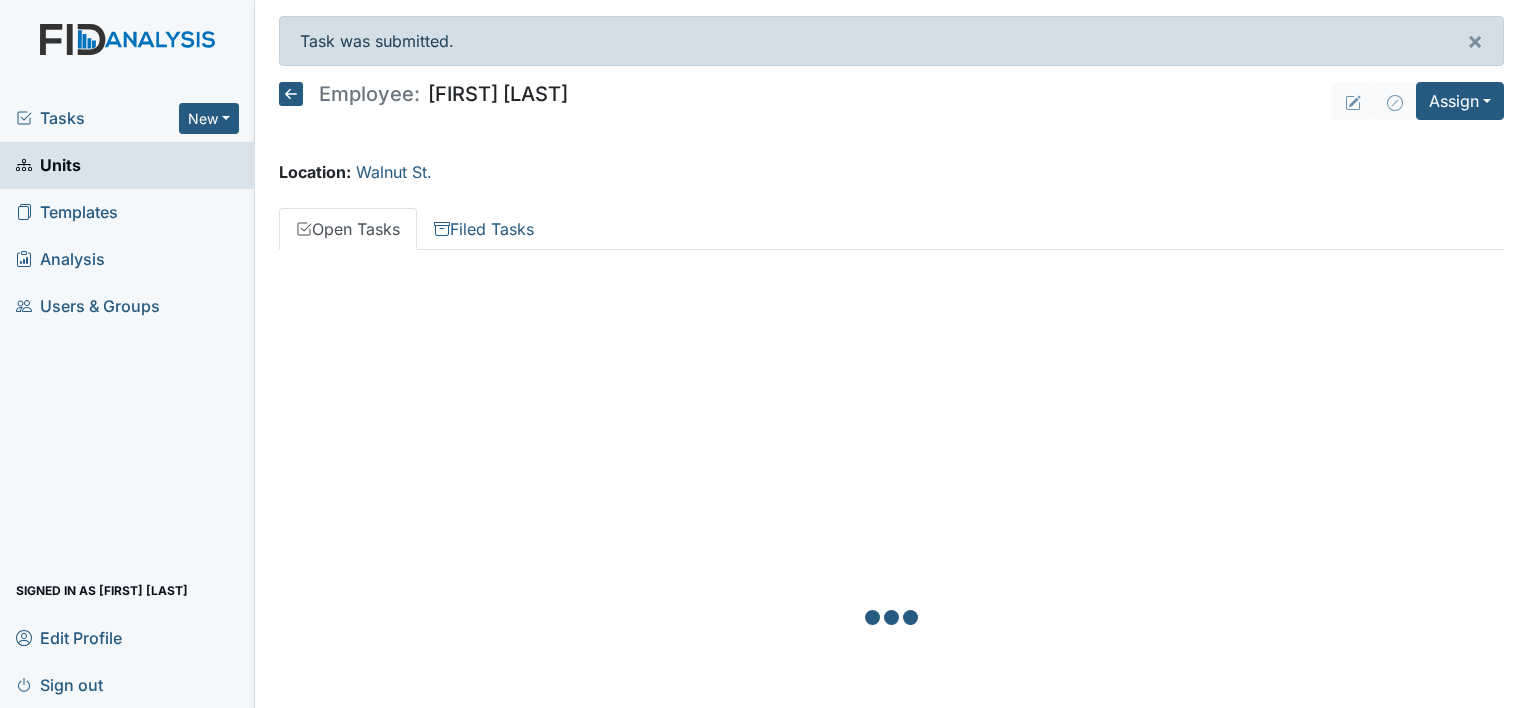 scroll, scrollTop: 0, scrollLeft: 0, axis: both 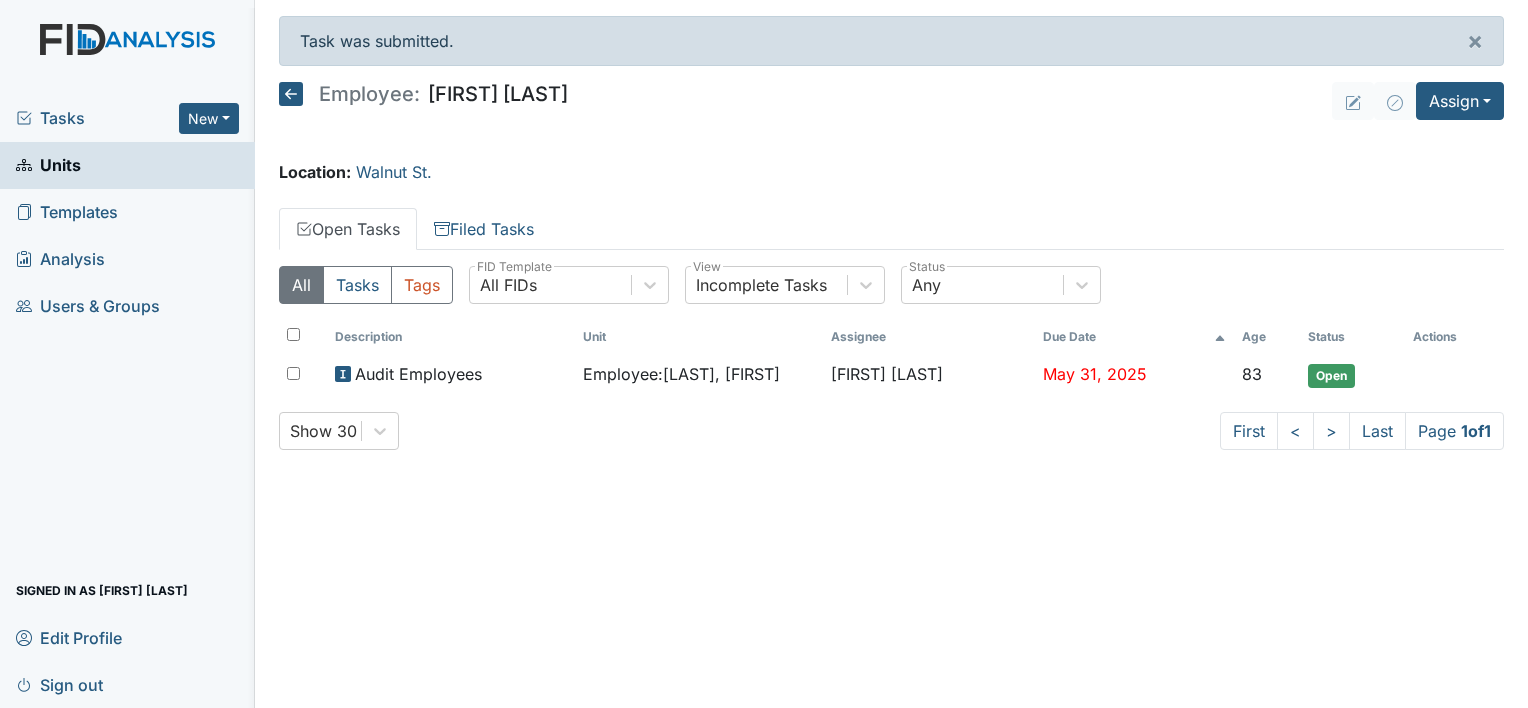 click on "Tasks" at bounding box center (97, 118) 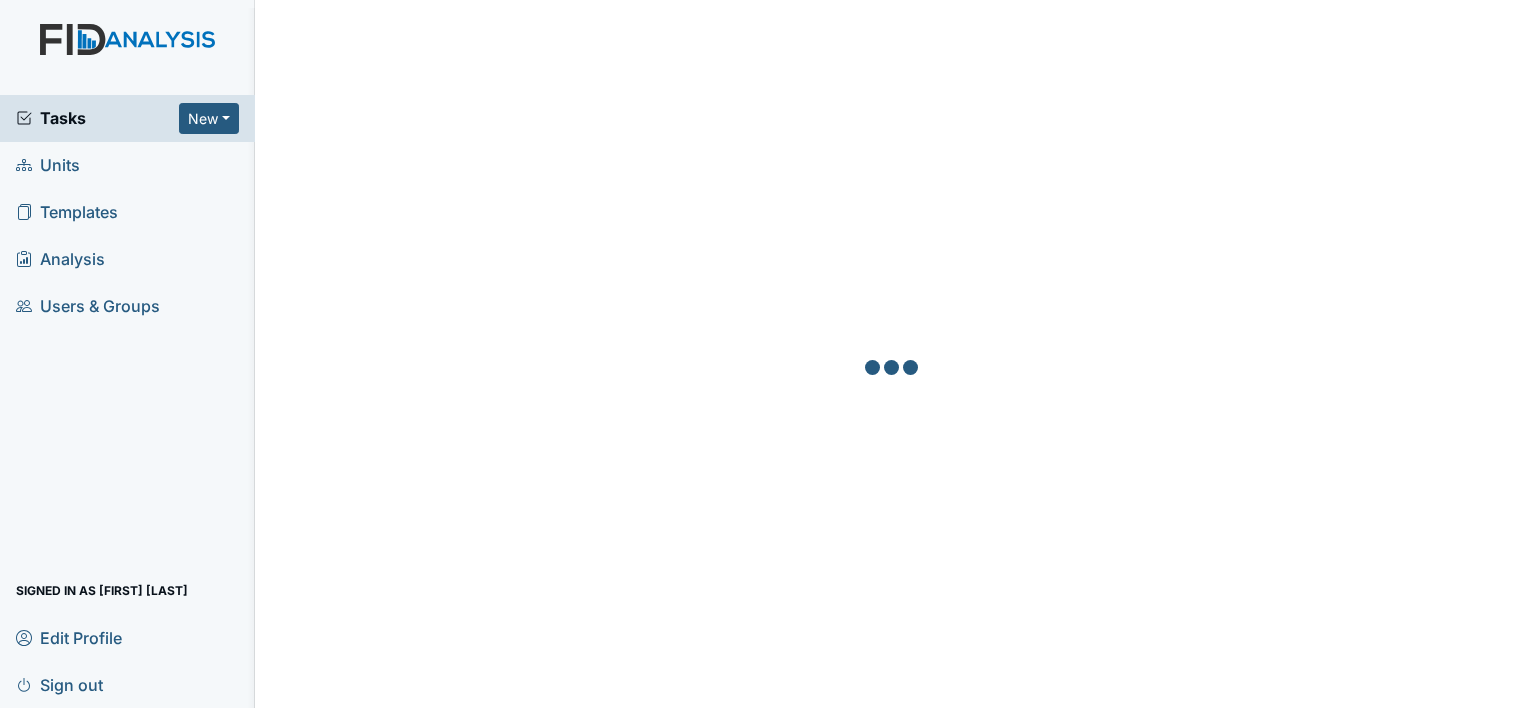 scroll, scrollTop: 0, scrollLeft: 0, axis: both 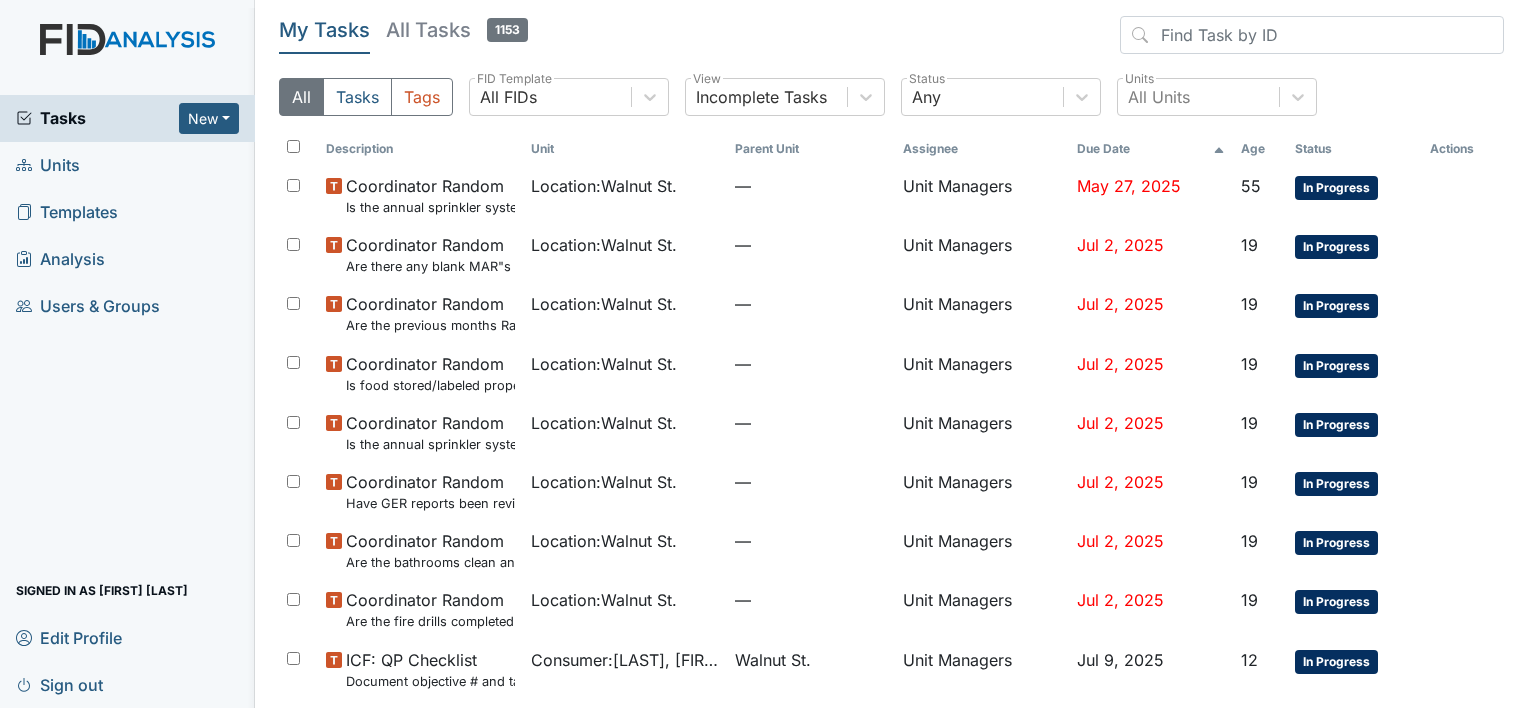 click on "Tasks" at bounding box center [97, 118] 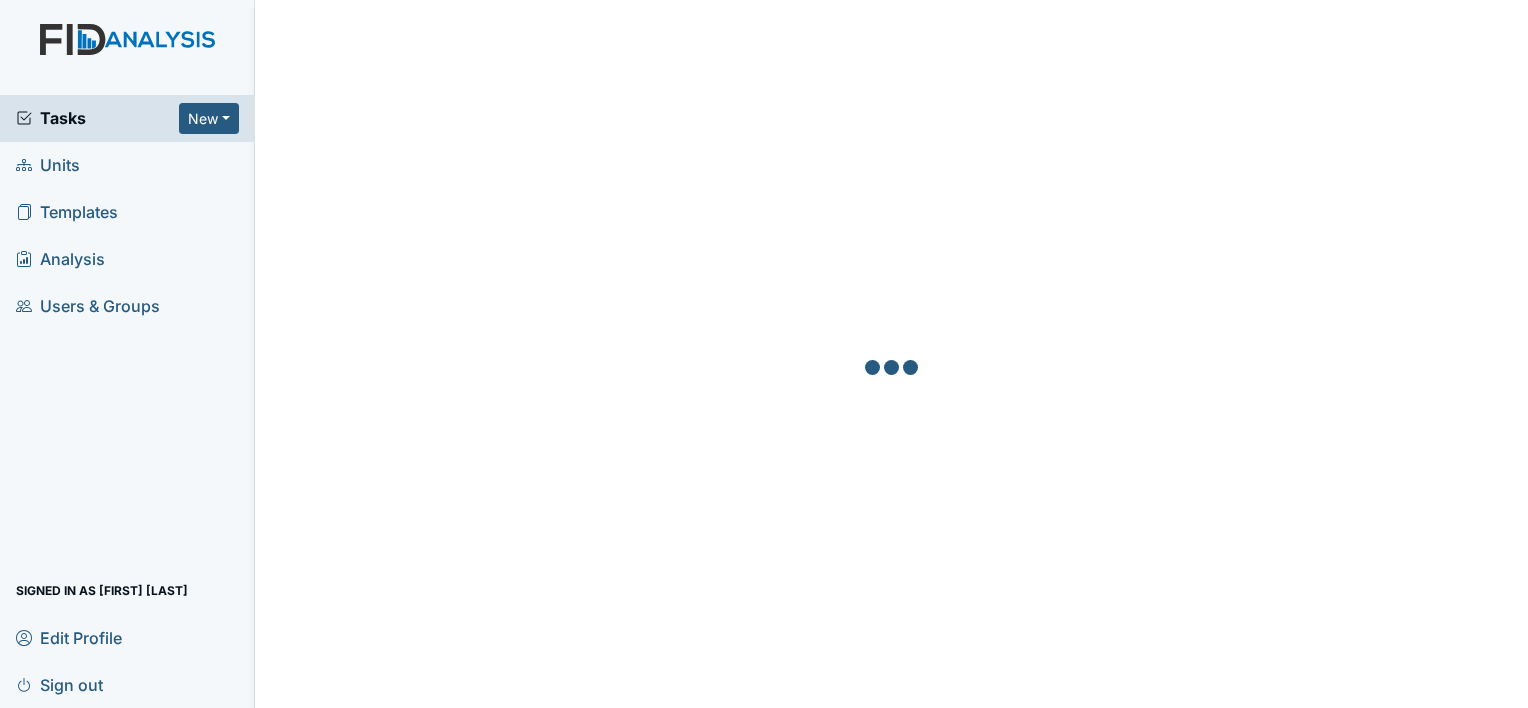 scroll, scrollTop: 0, scrollLeft: 0, axis: both 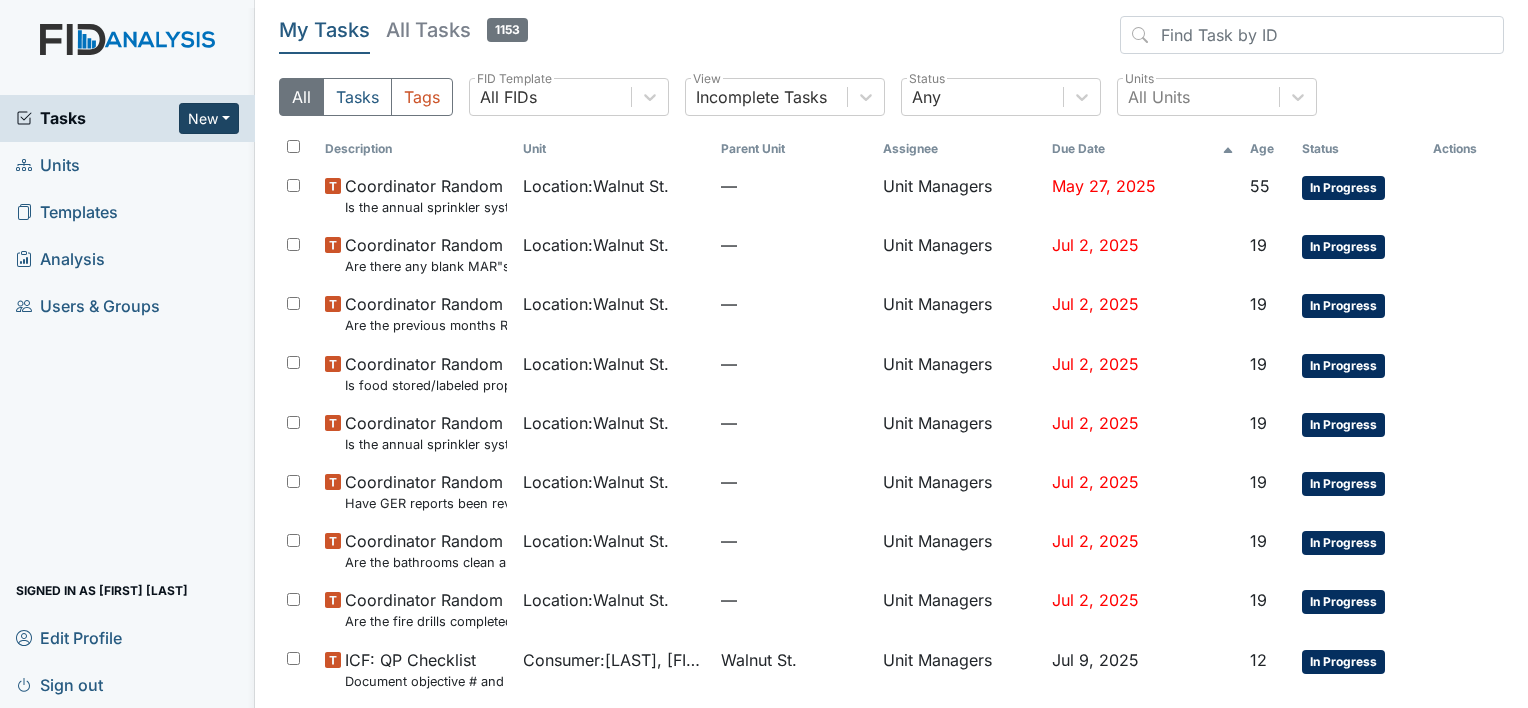click on "New" at bounding box center [209, 118] 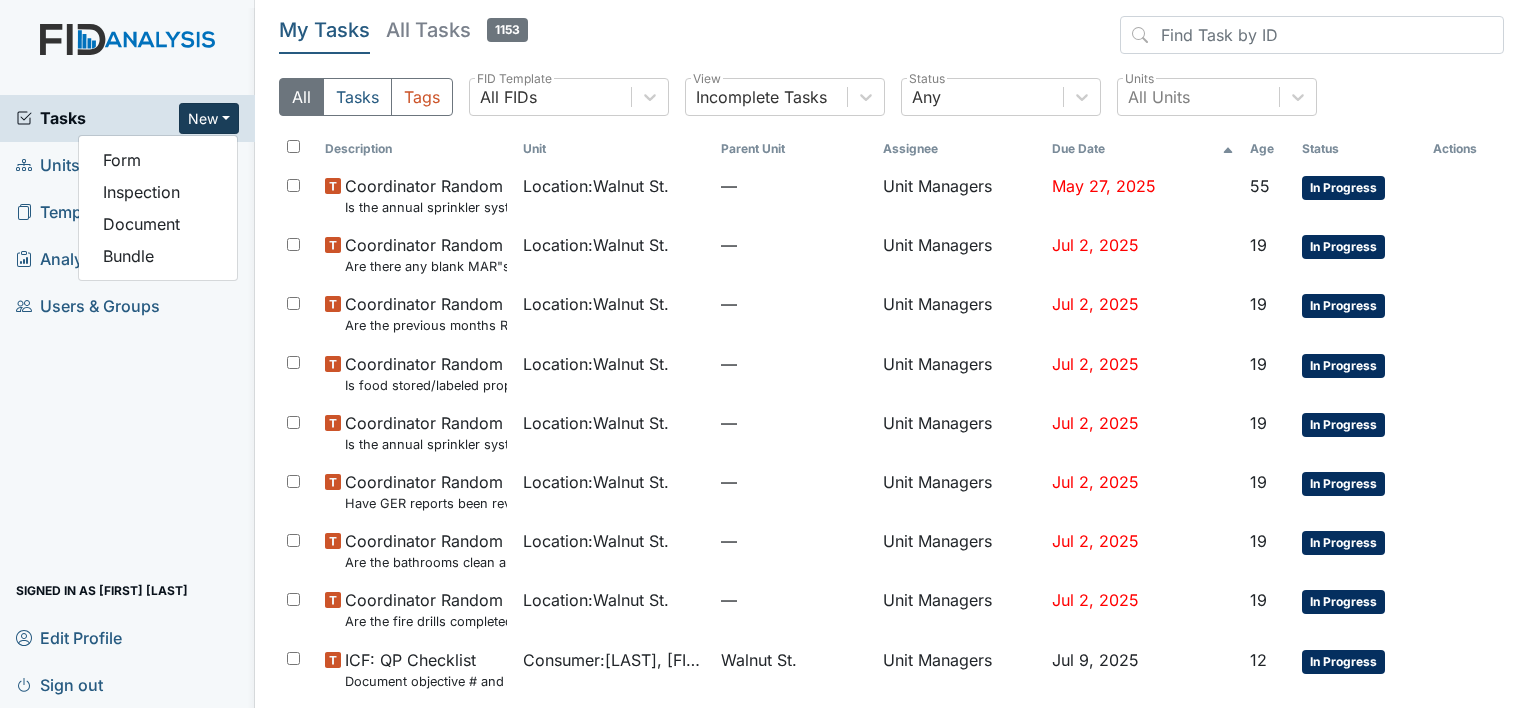 click on "Units" at bounding box center [48, 165] 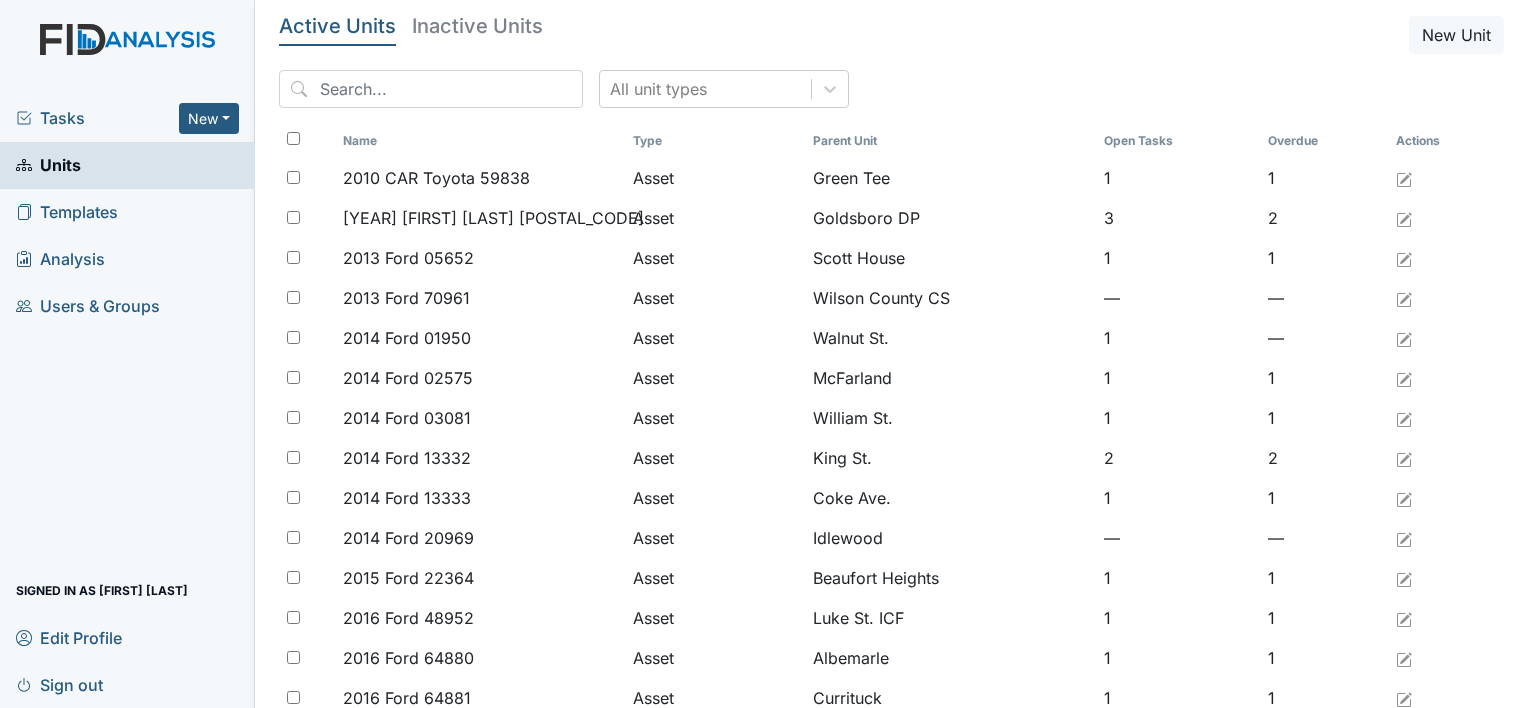 scroll, scrollTop: 0, scrollLeft: 0, axis: both 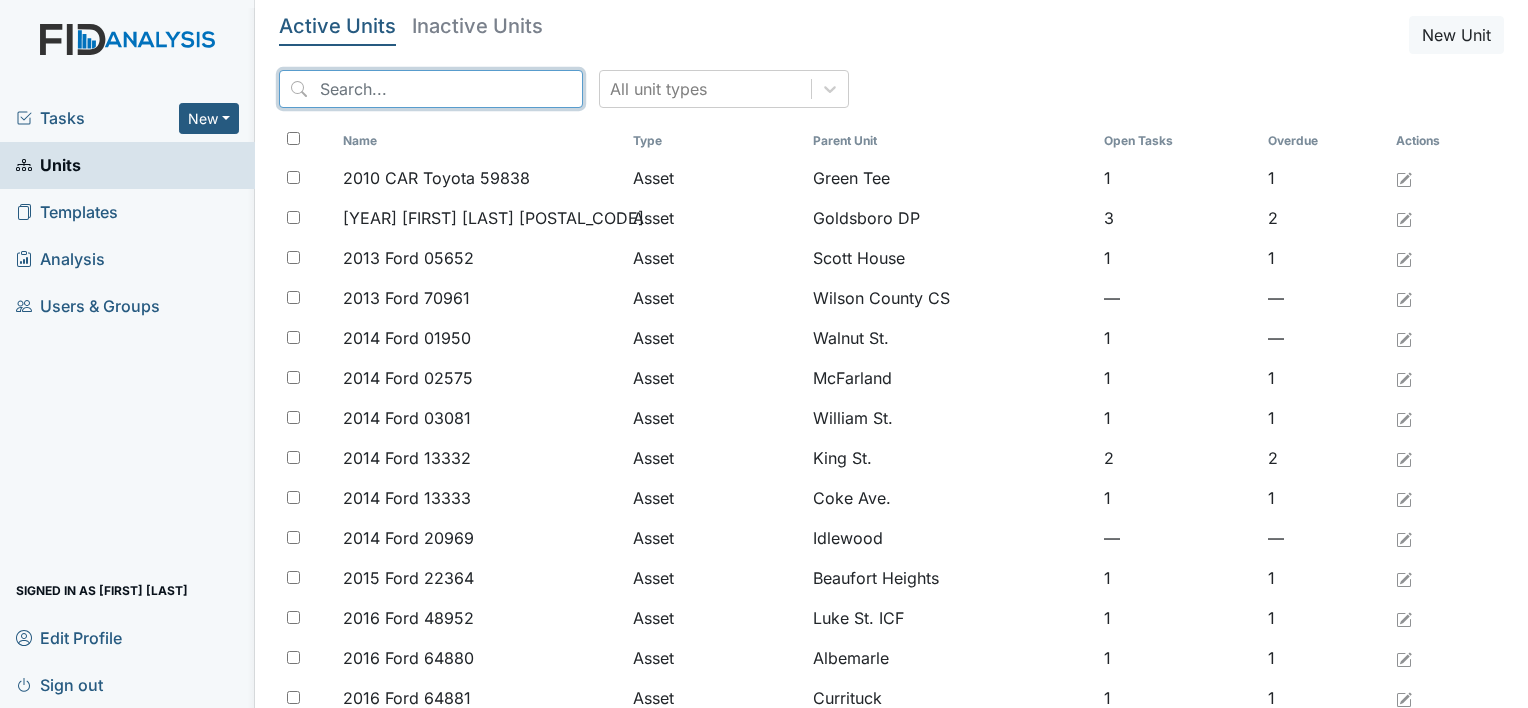 click at bounding box center [431, 89] 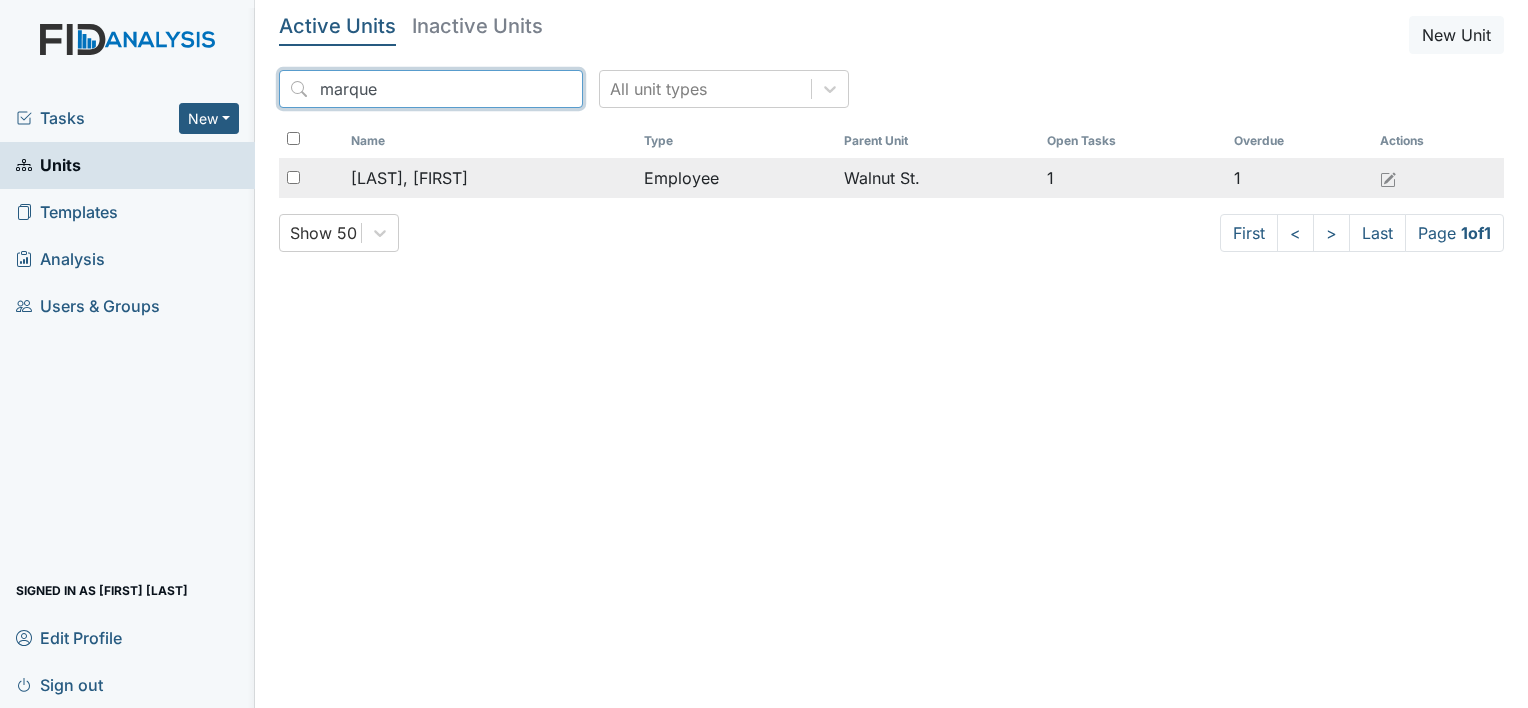 type on "marque" 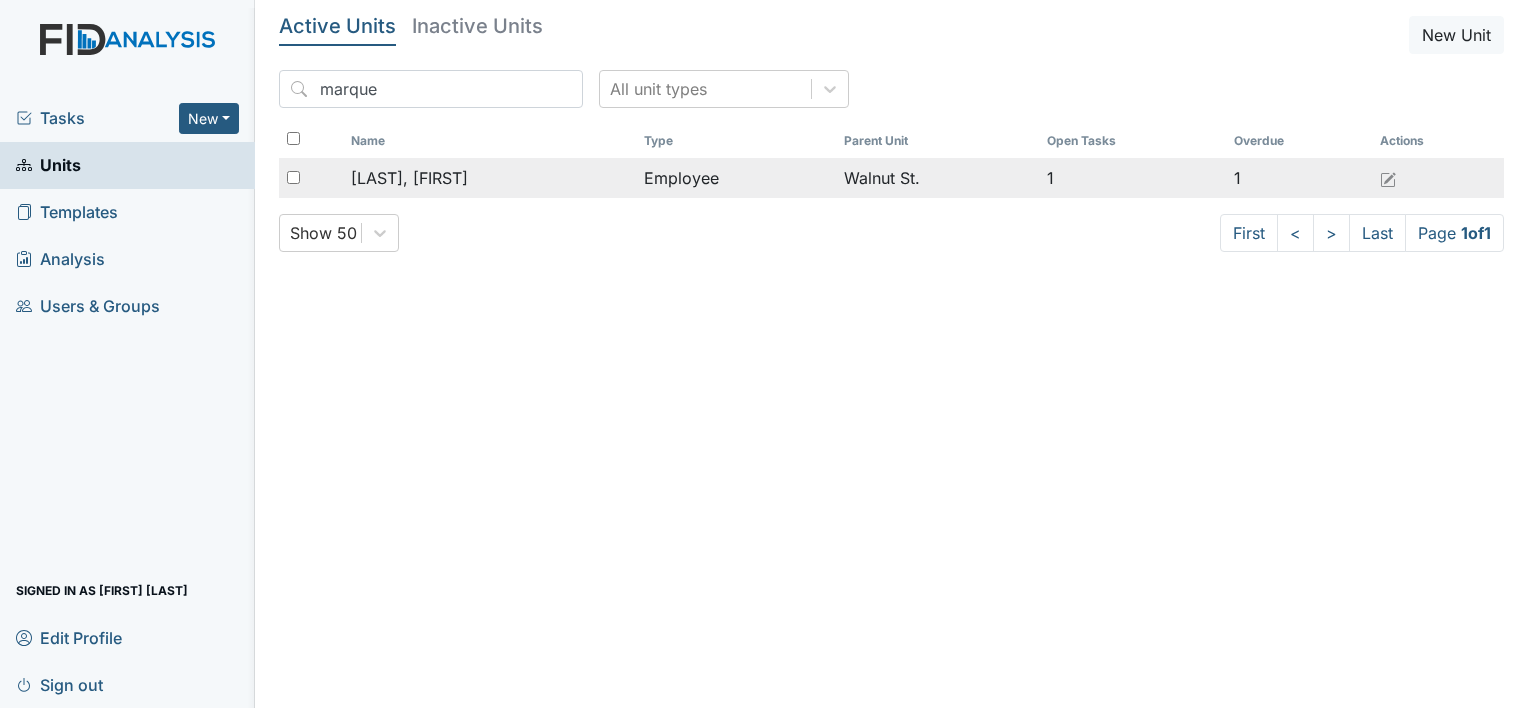 click on "Coppage, Marquetta" at bounding box center (409, 178) 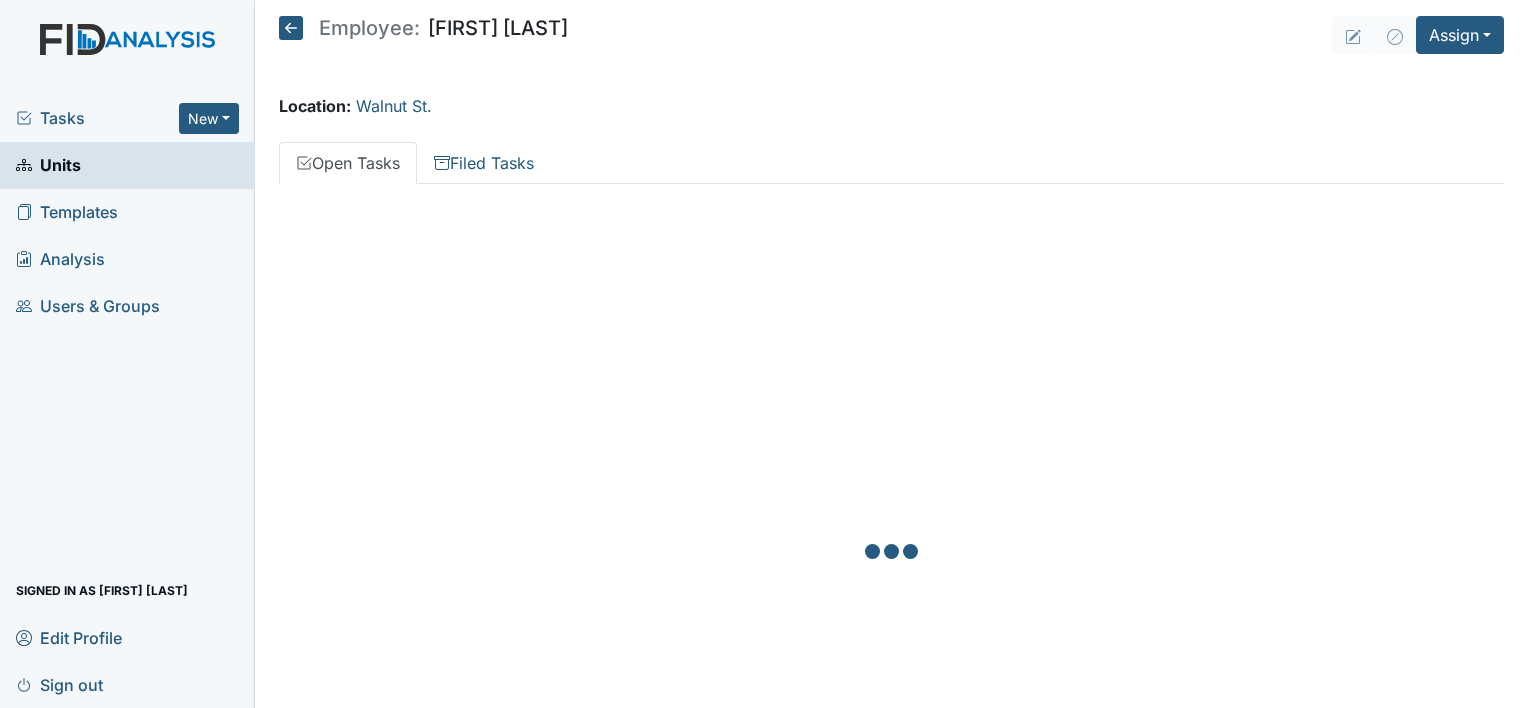 scroll, scrollTop: 0, scrollLeft: 0, axis: both 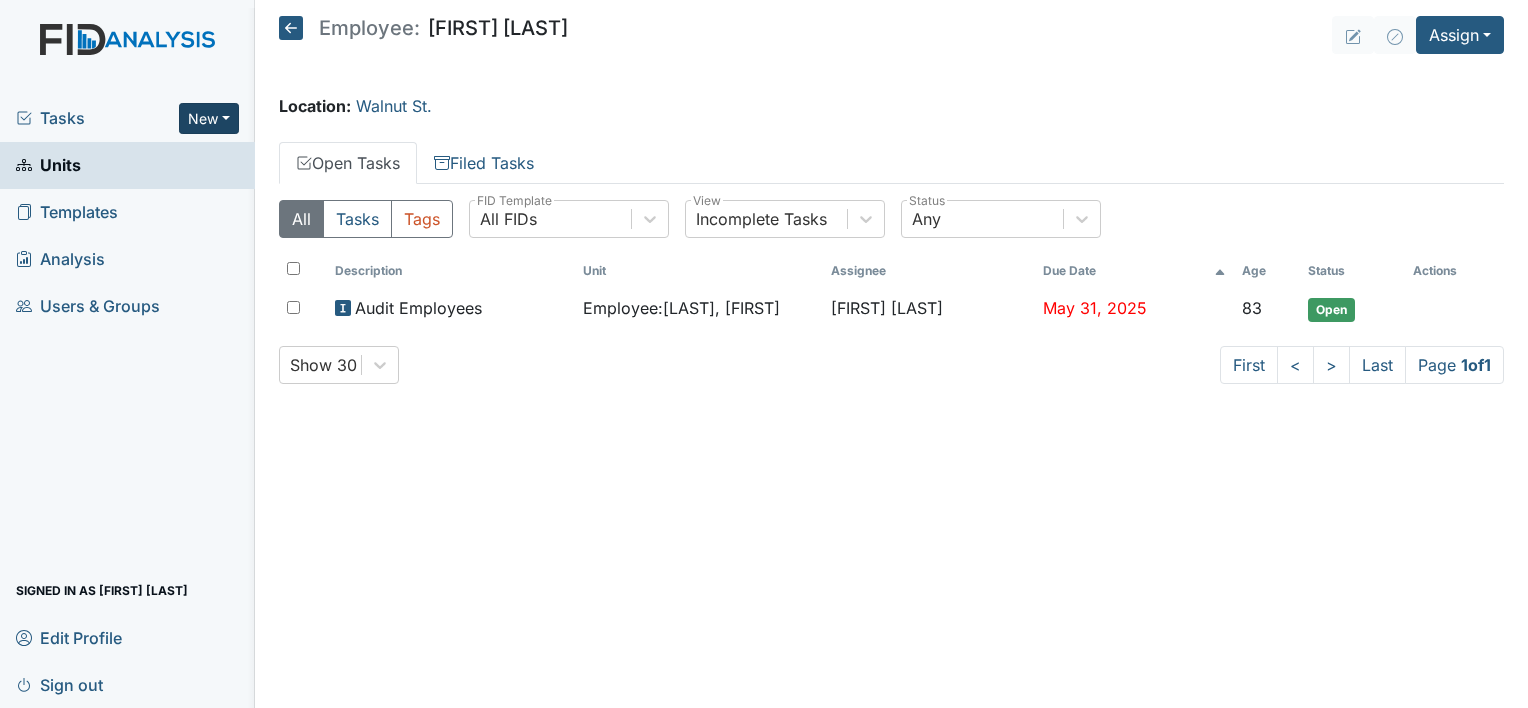 click on "New" at bounding box center (209, 118) 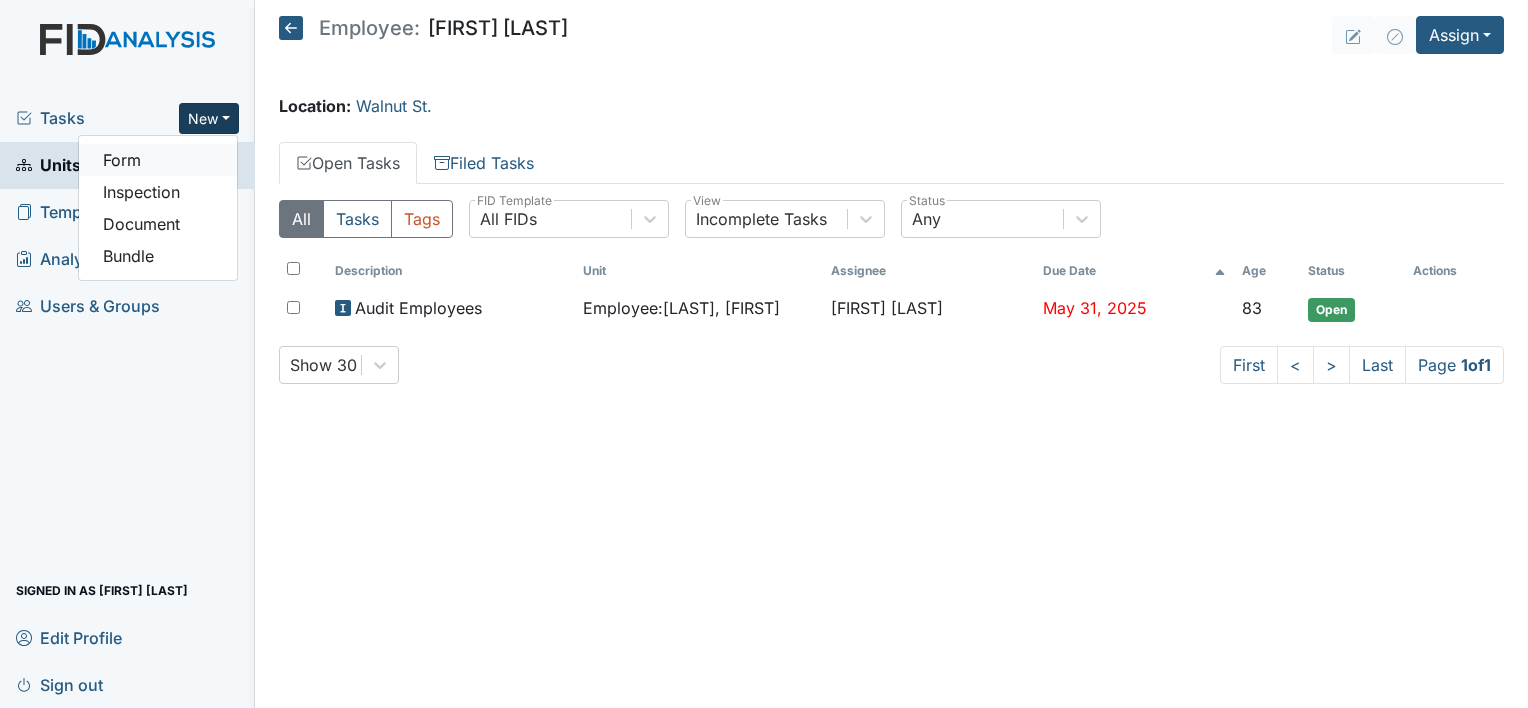 click on "Form" at bounding box center (158, 160) 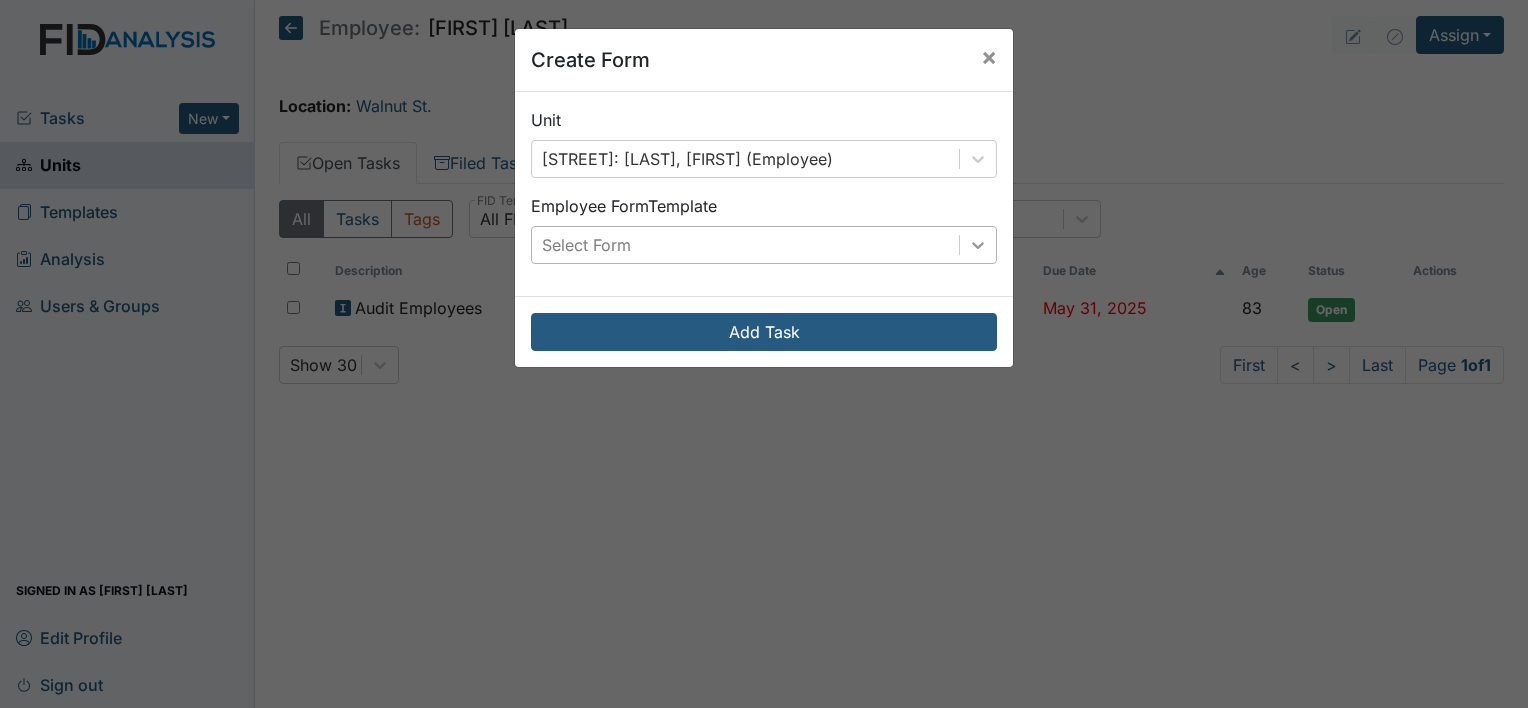 click at bounding box center (978, 159) 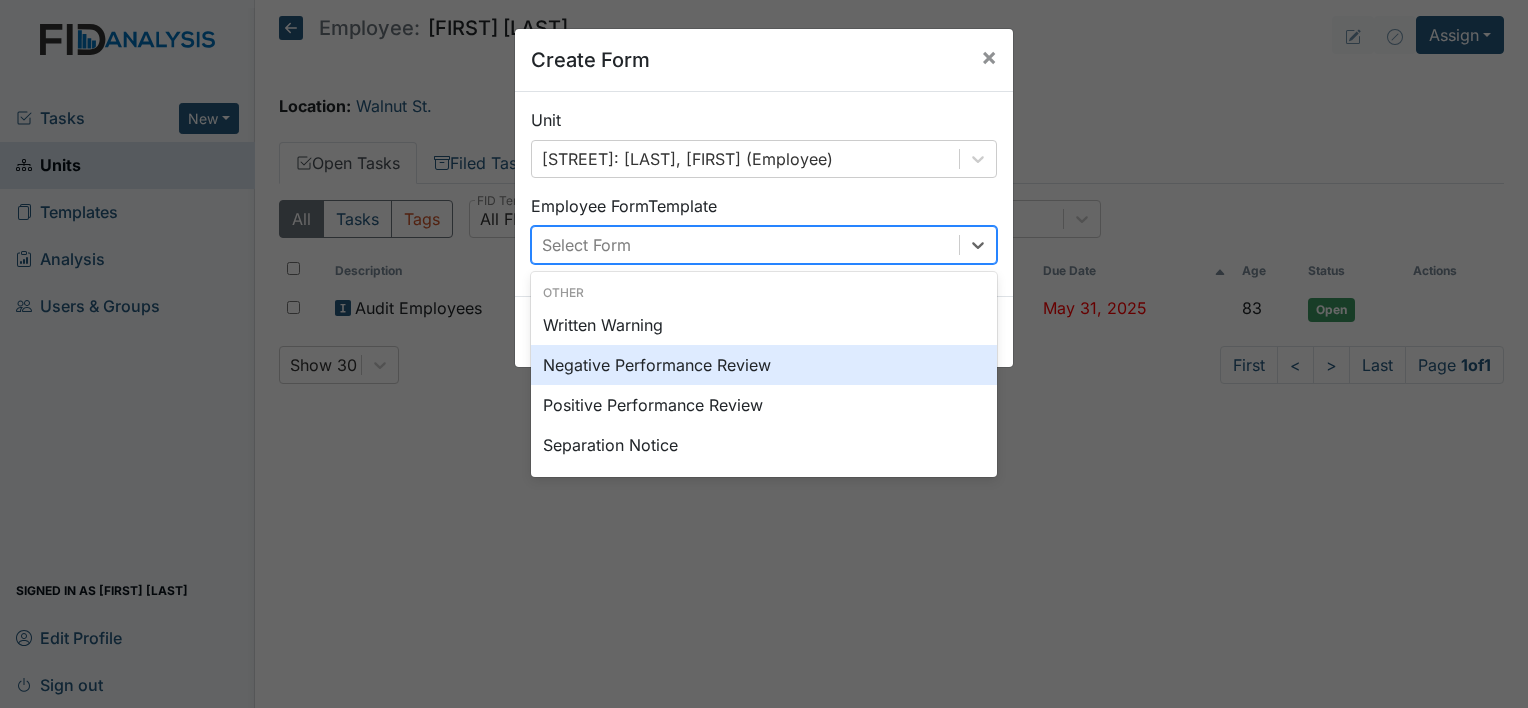 click on "Negative Performance Review" at bounding box center [764, 365] 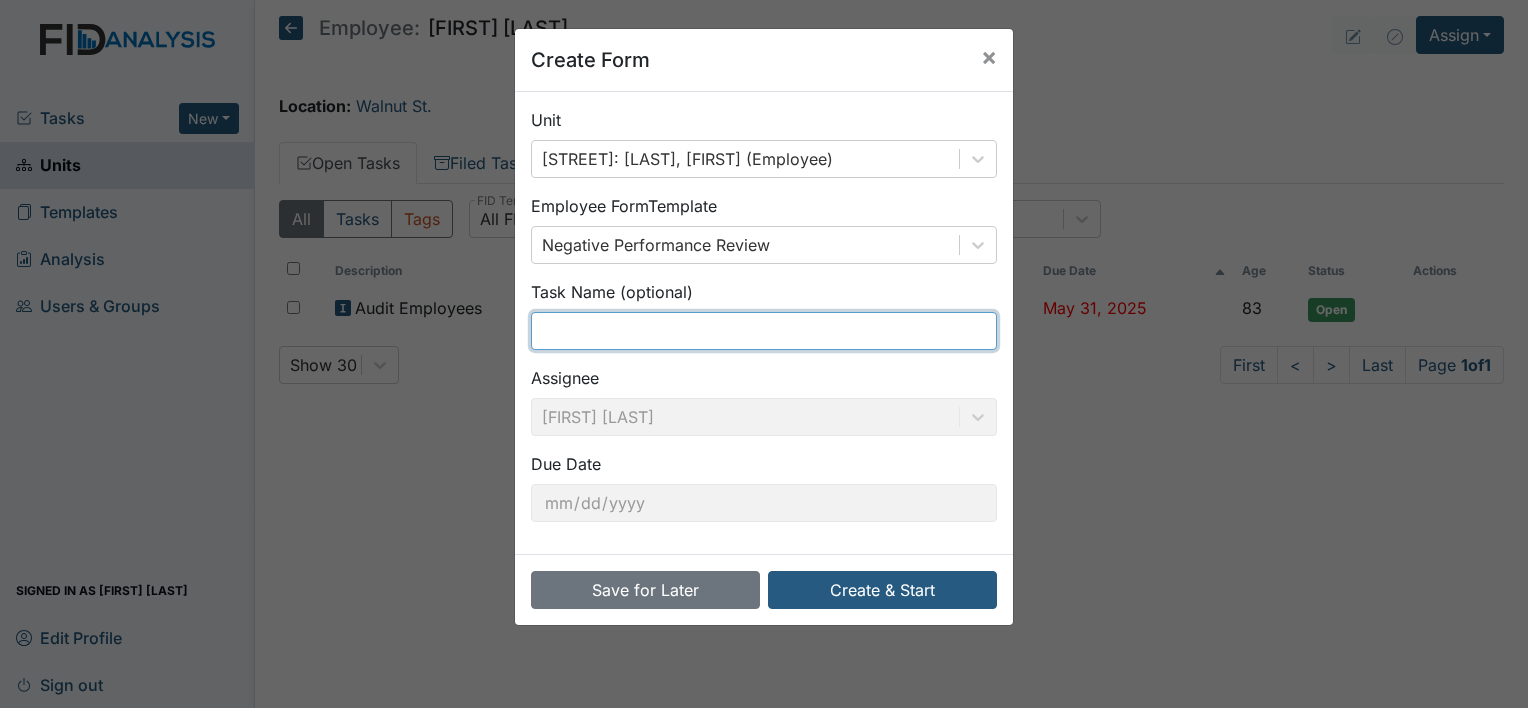 click at bounding box center [764, 331] 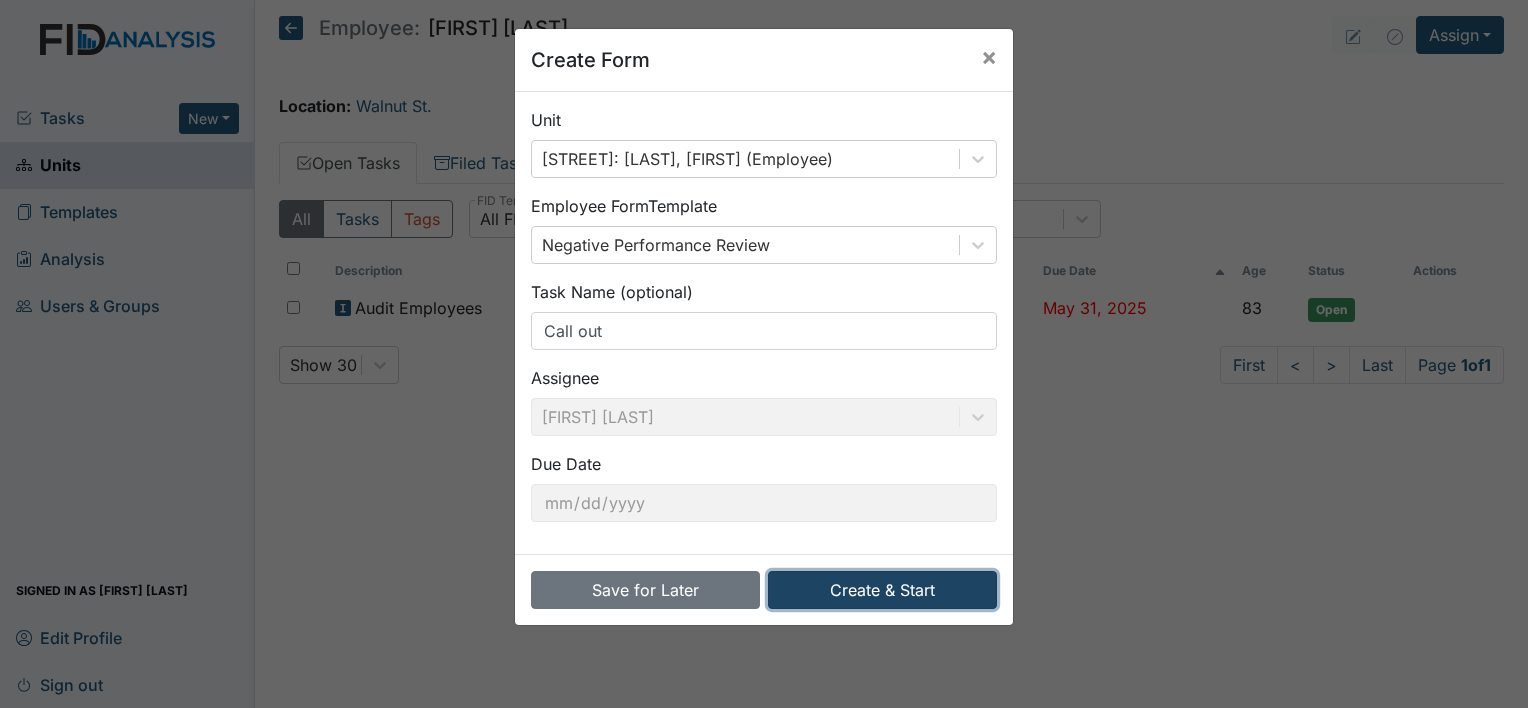 click on "Create & Start" at bounding box center (882, 590) 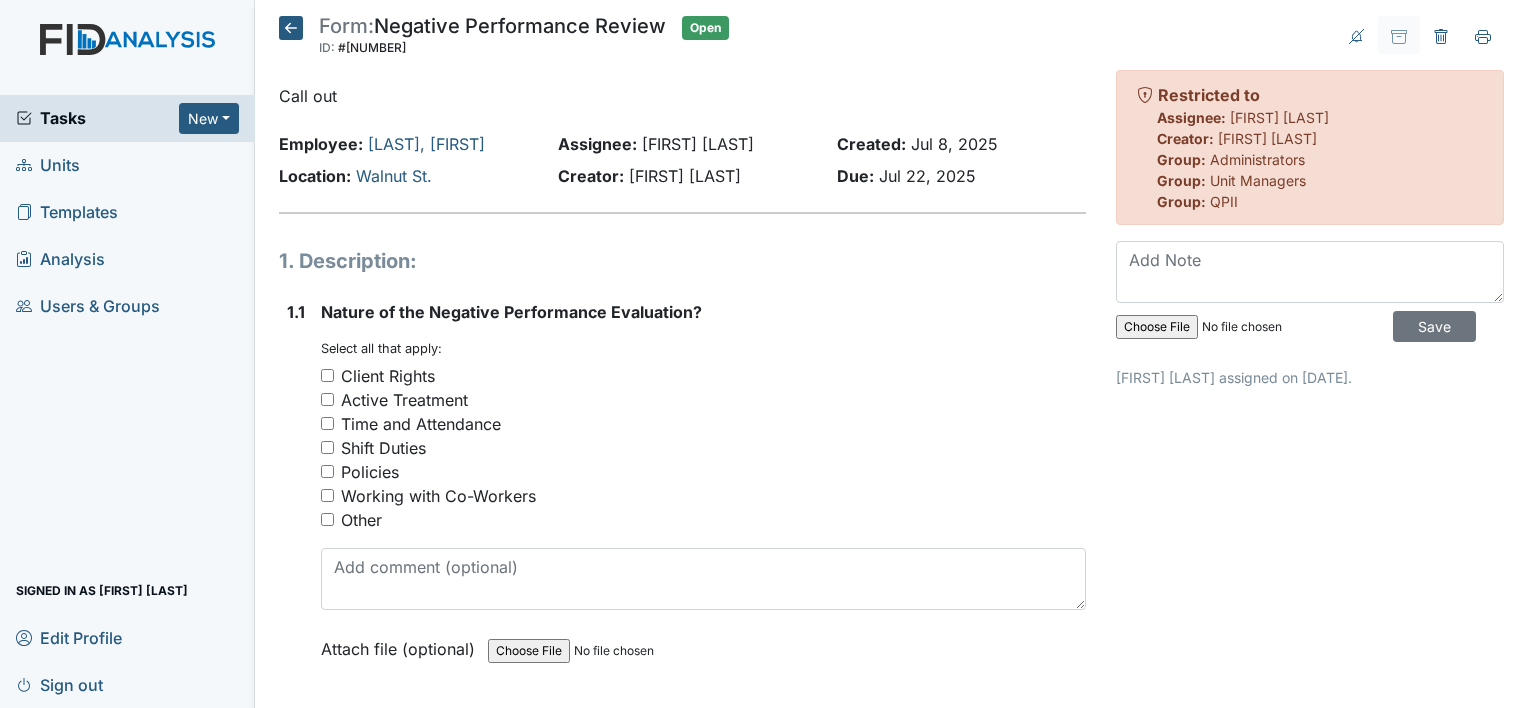 scroll, scrollTop: 0, scrollLeft: 0, axis: both 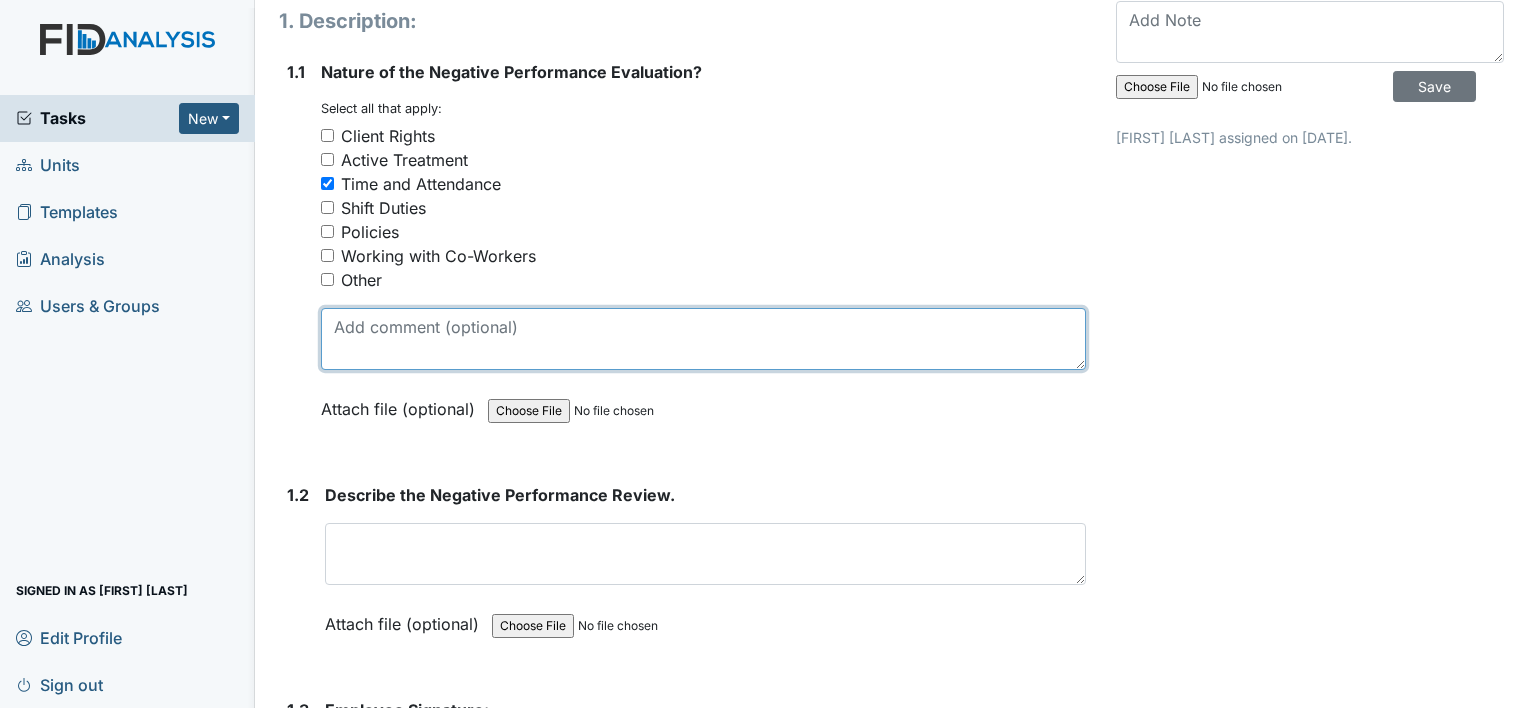 click at bounding box center [703, 339] 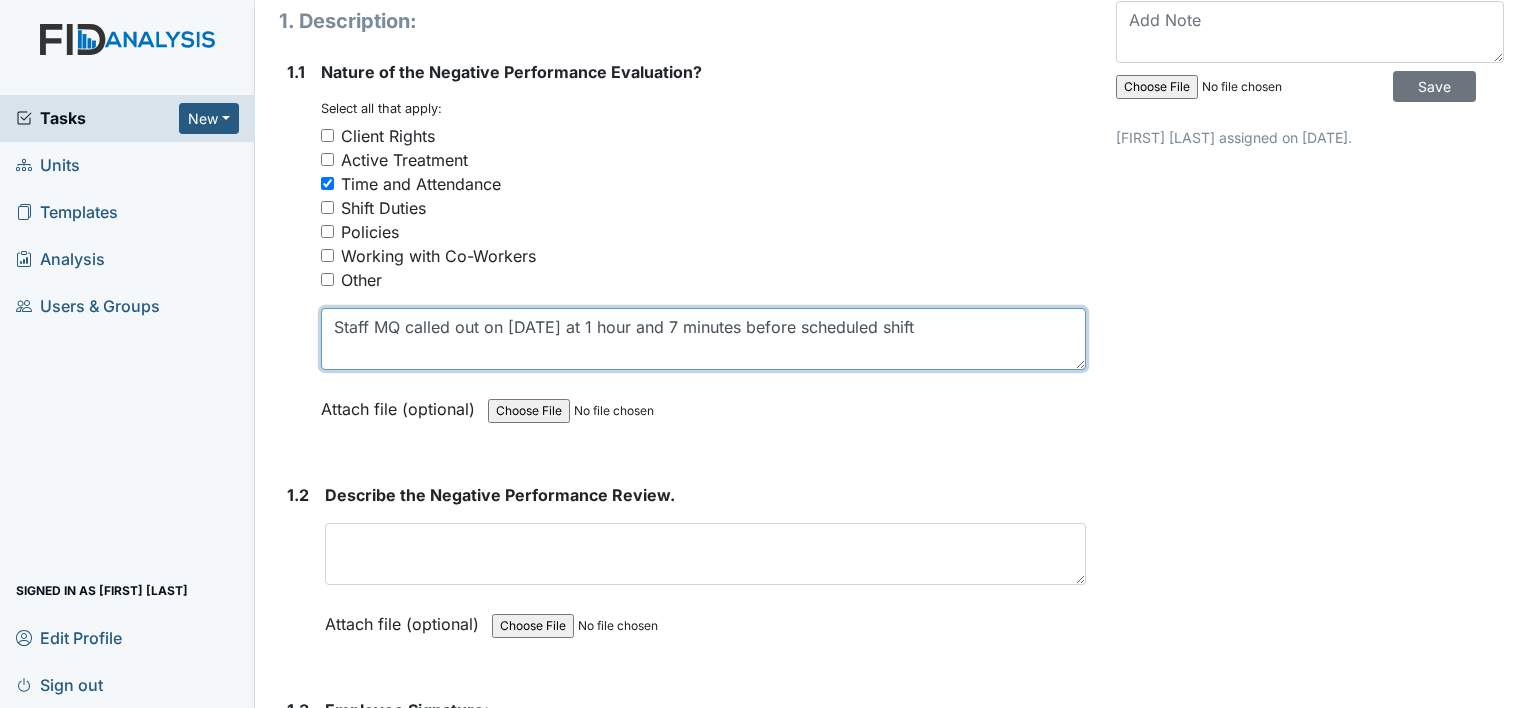 click on "Staff MQ called out on [DATE] at 1 hour and 7 minutes before scheduled shift" at bounding box center [703, 339] 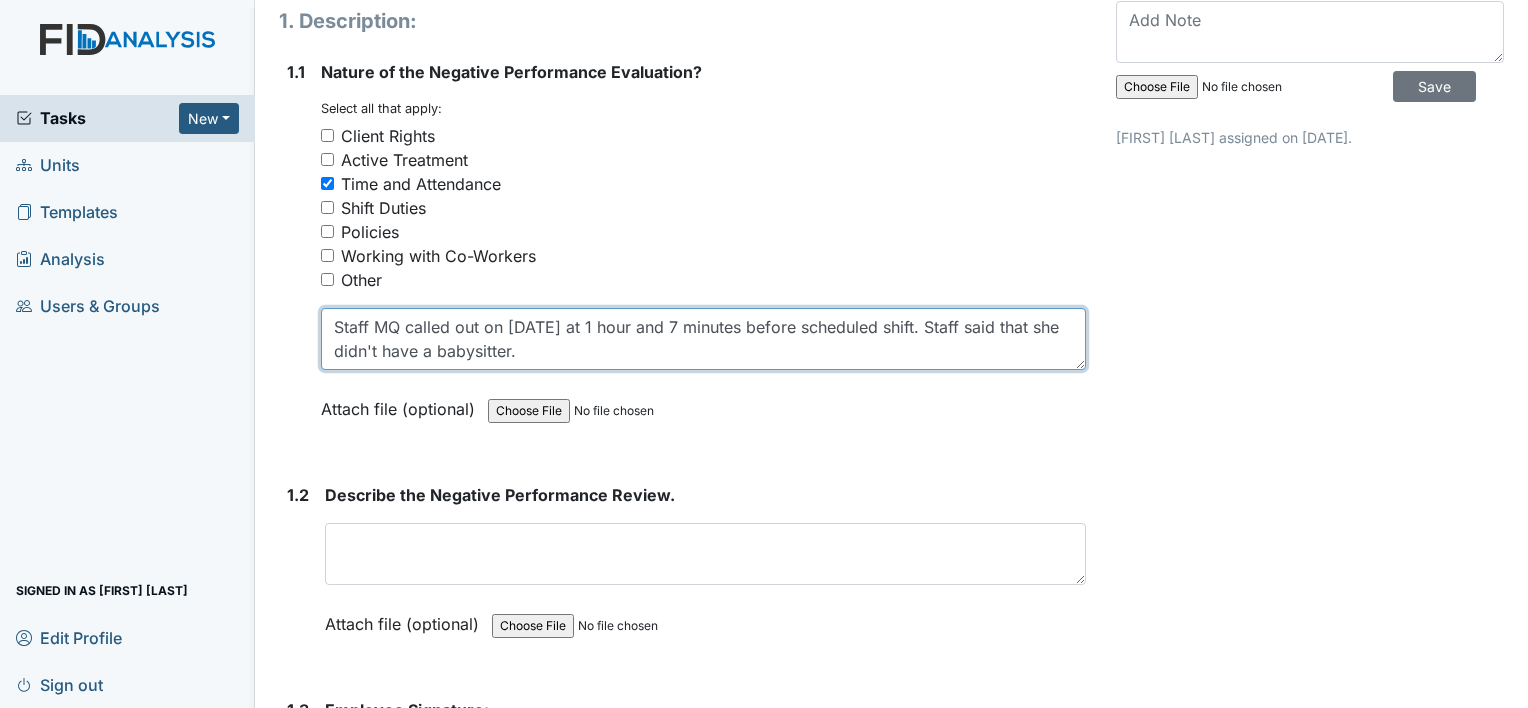 drag, startPoint x: 334, startPoint y: 324, endPoint x: 786, endPoint y: 356, distance: 453.13132 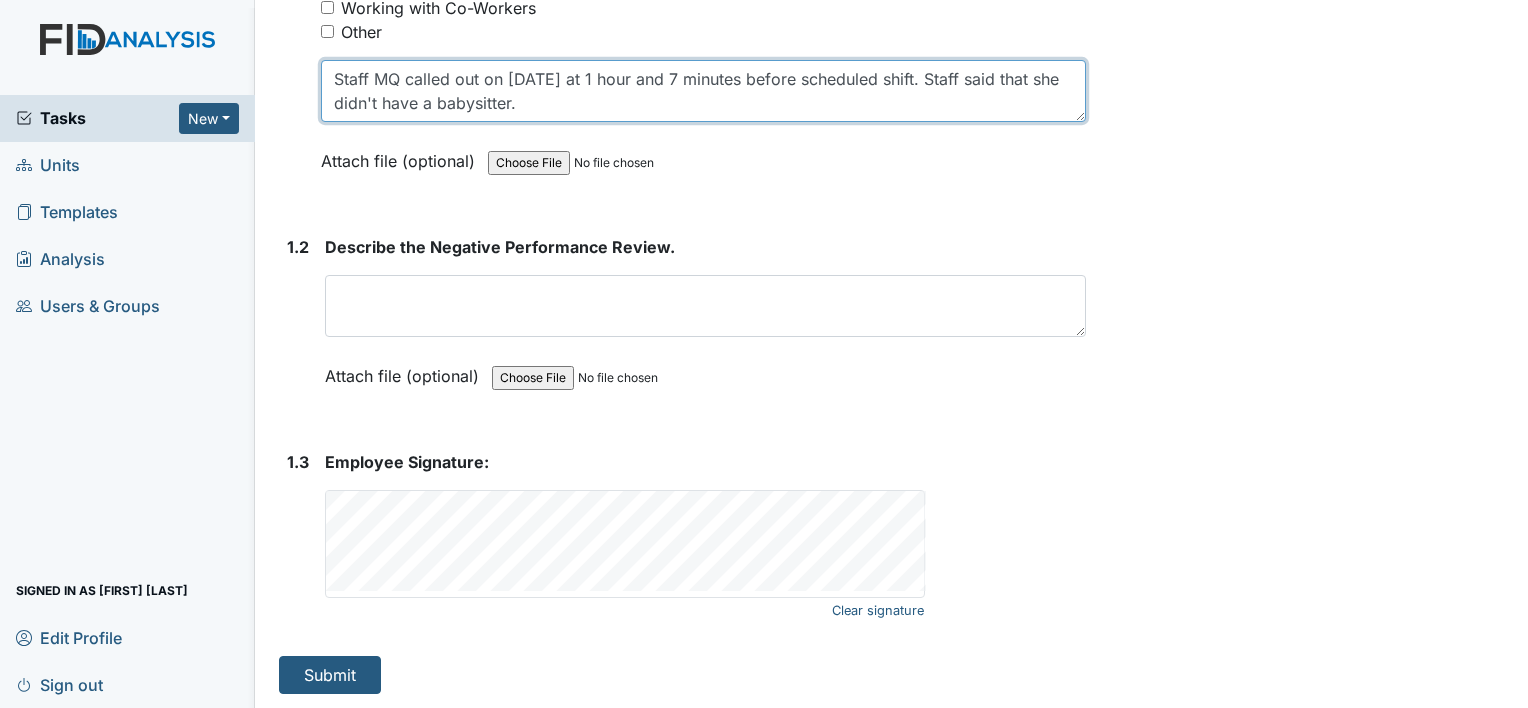 type on "Staff MQ called out on [DATE] at 1 hour and 7 minutes before scheduled shift. Staff said that she didn't have a babysitter." 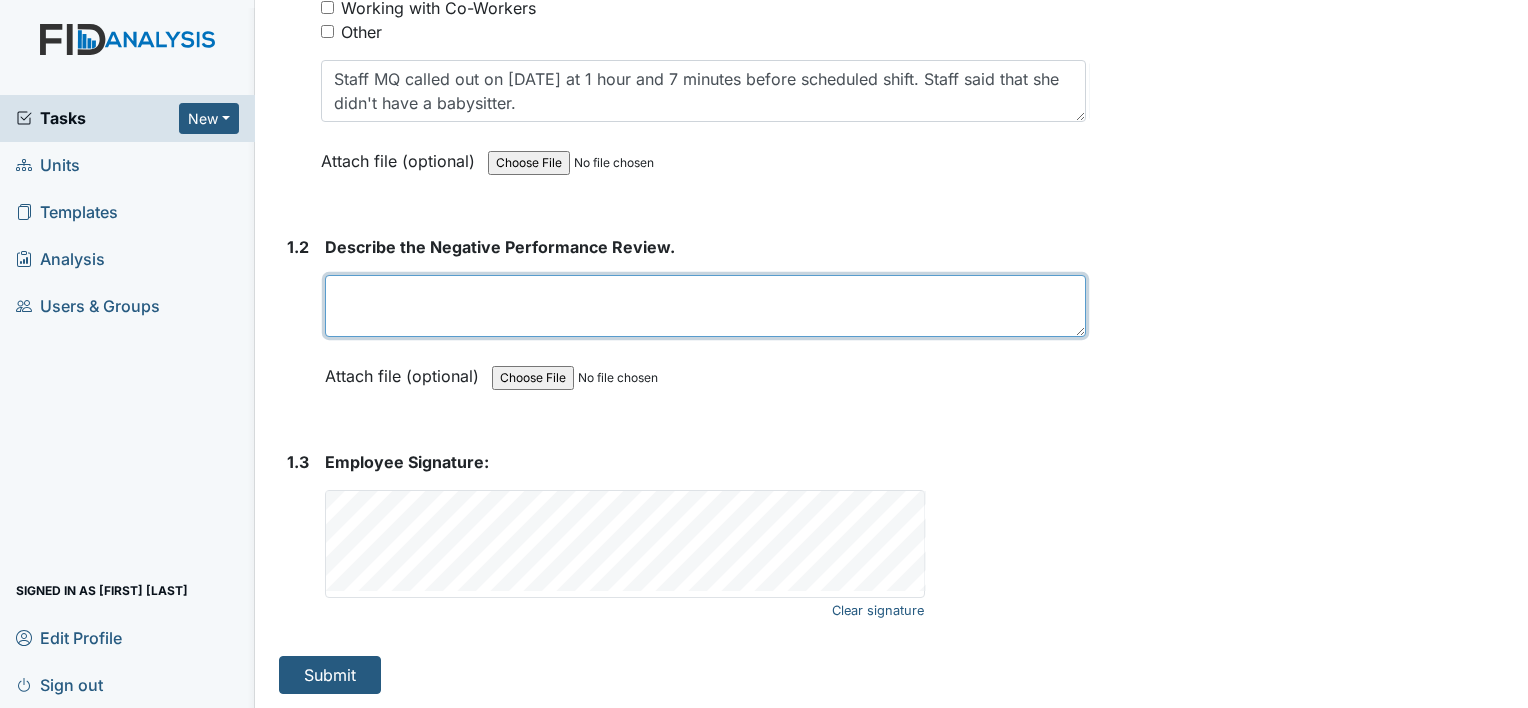 click at bounding box center (705, 306) 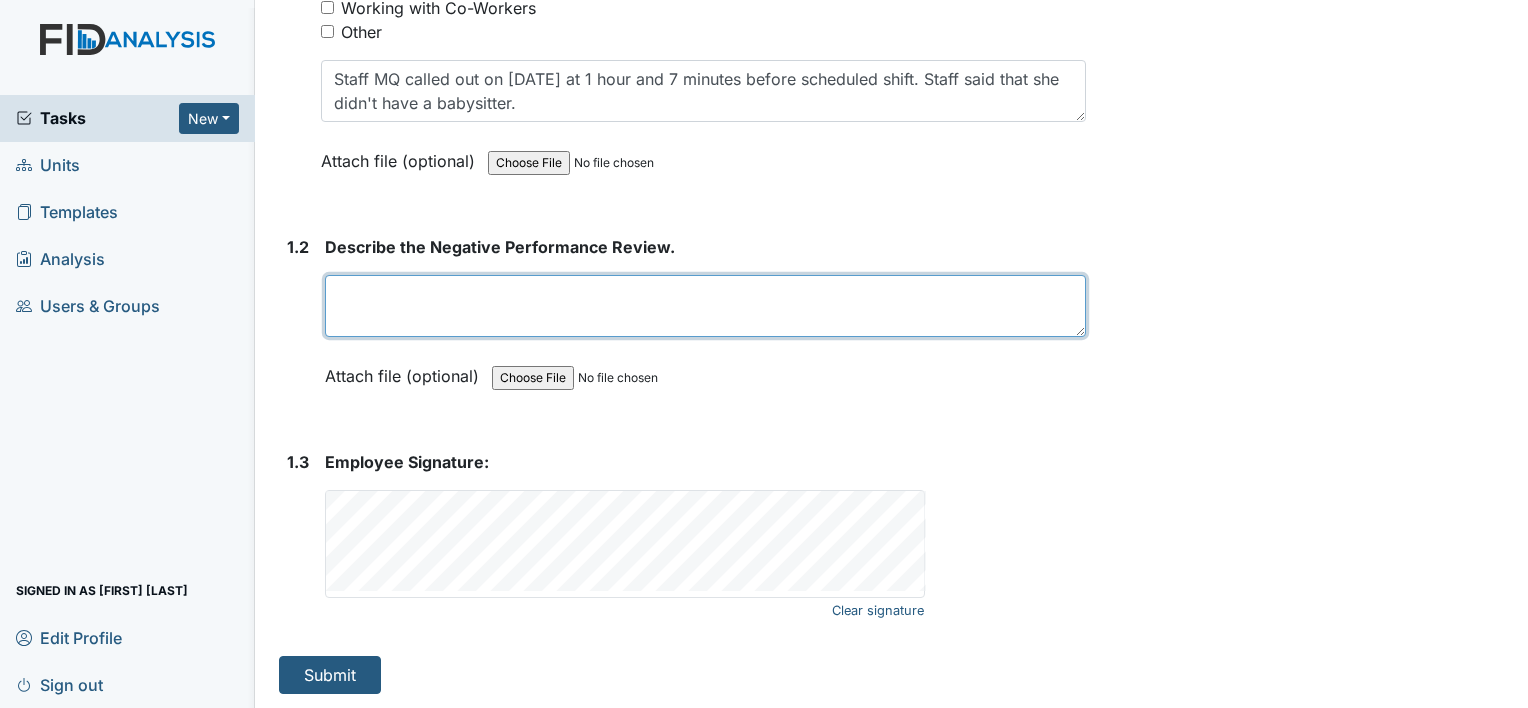 paste on "Staff MQ called out on [DATE] at 1 hour and 7 minutes before scheduled shift. Staff said that she didn't have a babysitter." 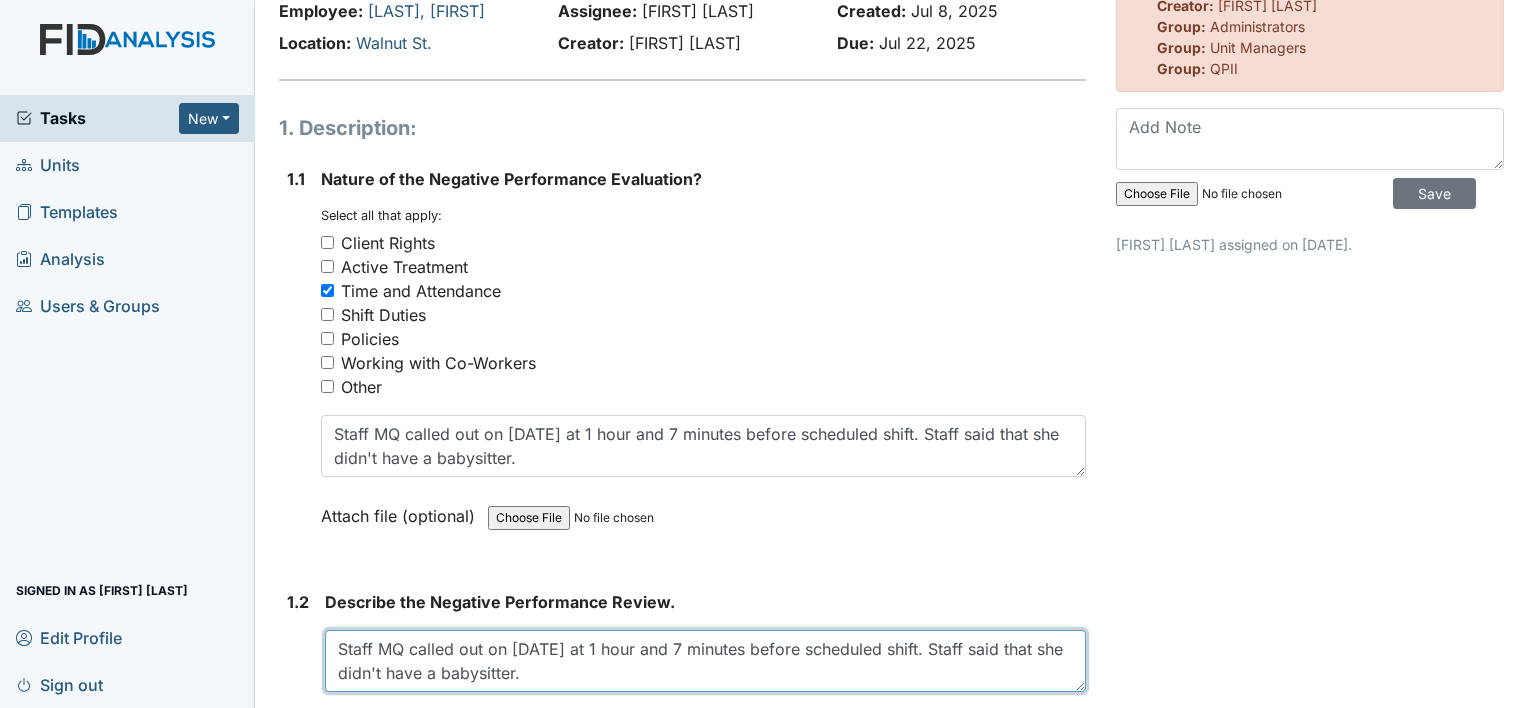 scroll, scrollTop: 0, scrollLeft: 0, axis: both 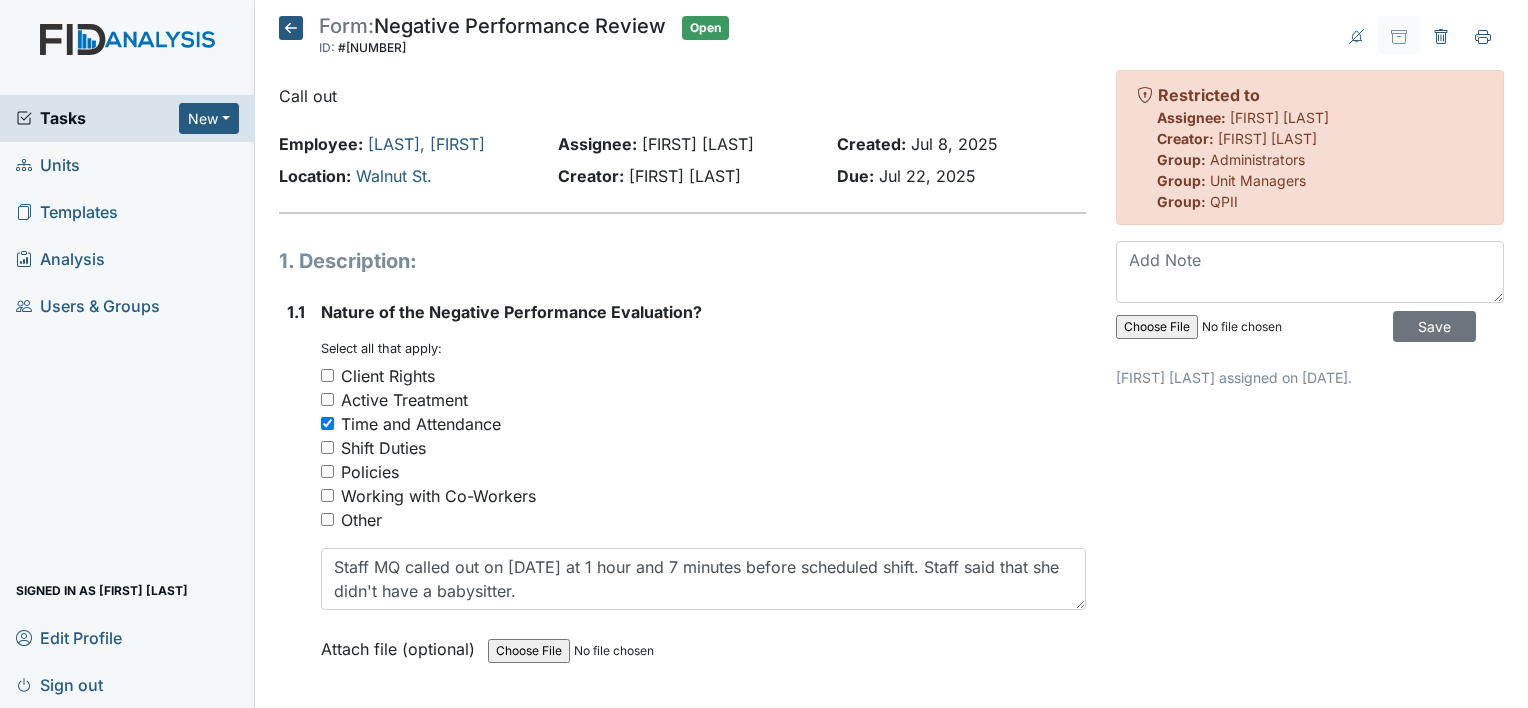 type on "Staff MQ called out on [DATE] at 1 hour and 7 minutes before scheduled shift. Staff said that she didn't have a babysitter." 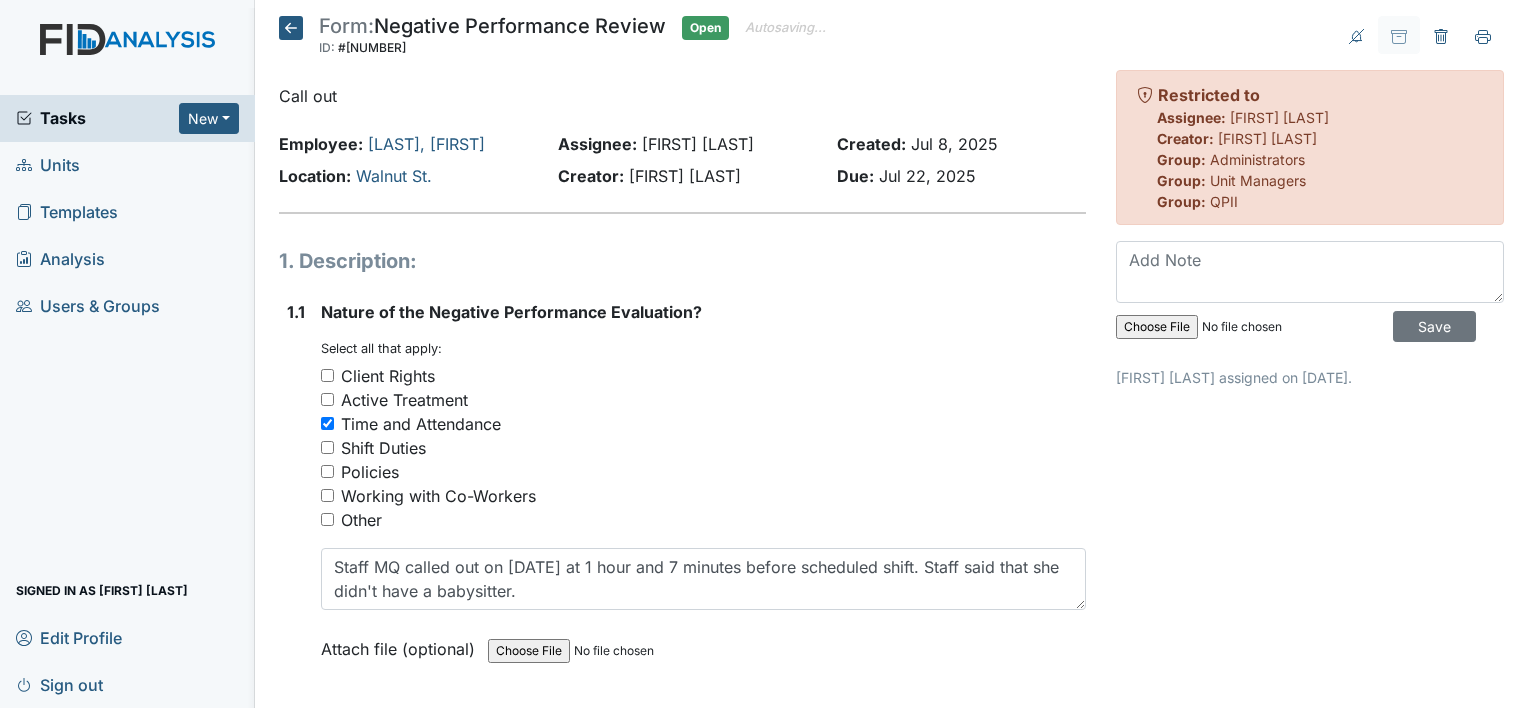 click at bounding box center (291, 28) 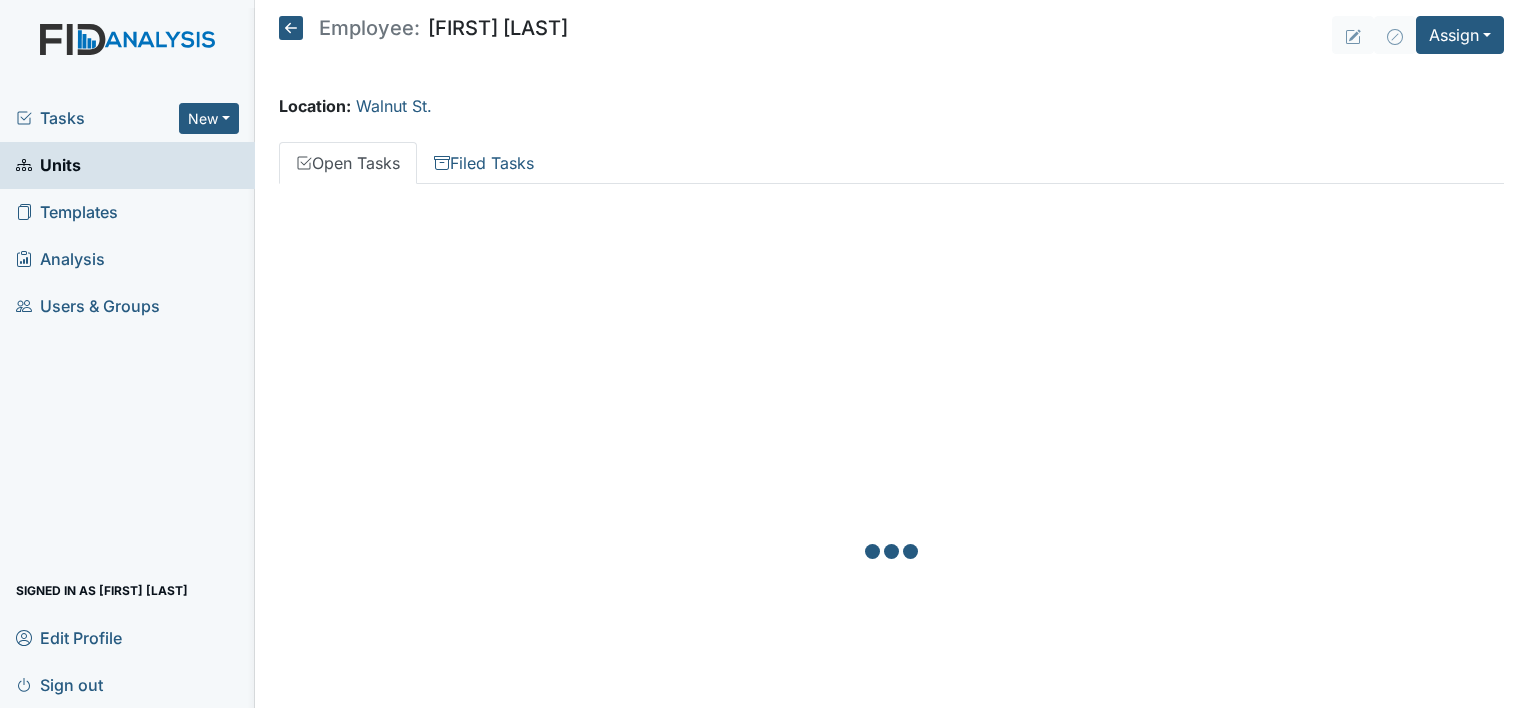 scroll, scrollTop: 0, scrollLeft: 0, axis: both 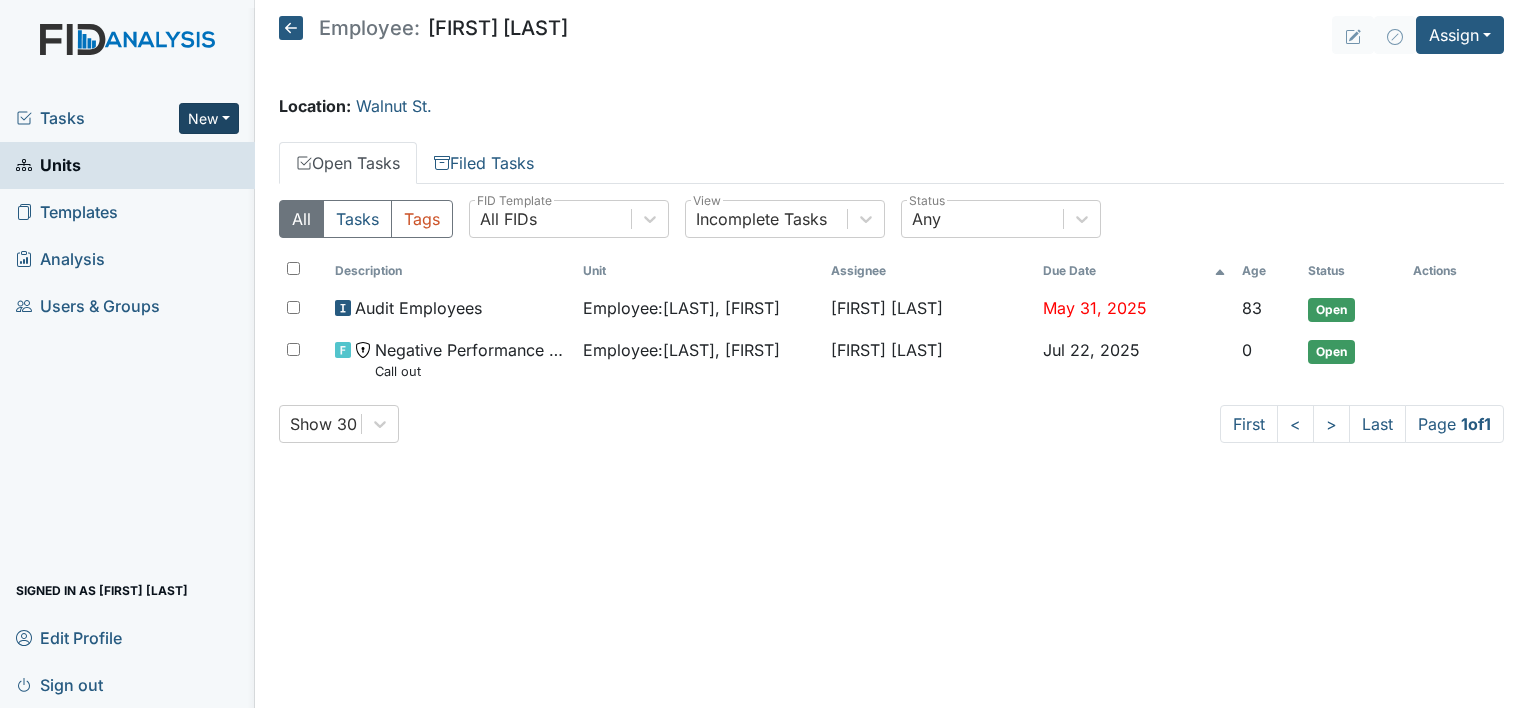 click on "New" at bounding box center [209, 118] 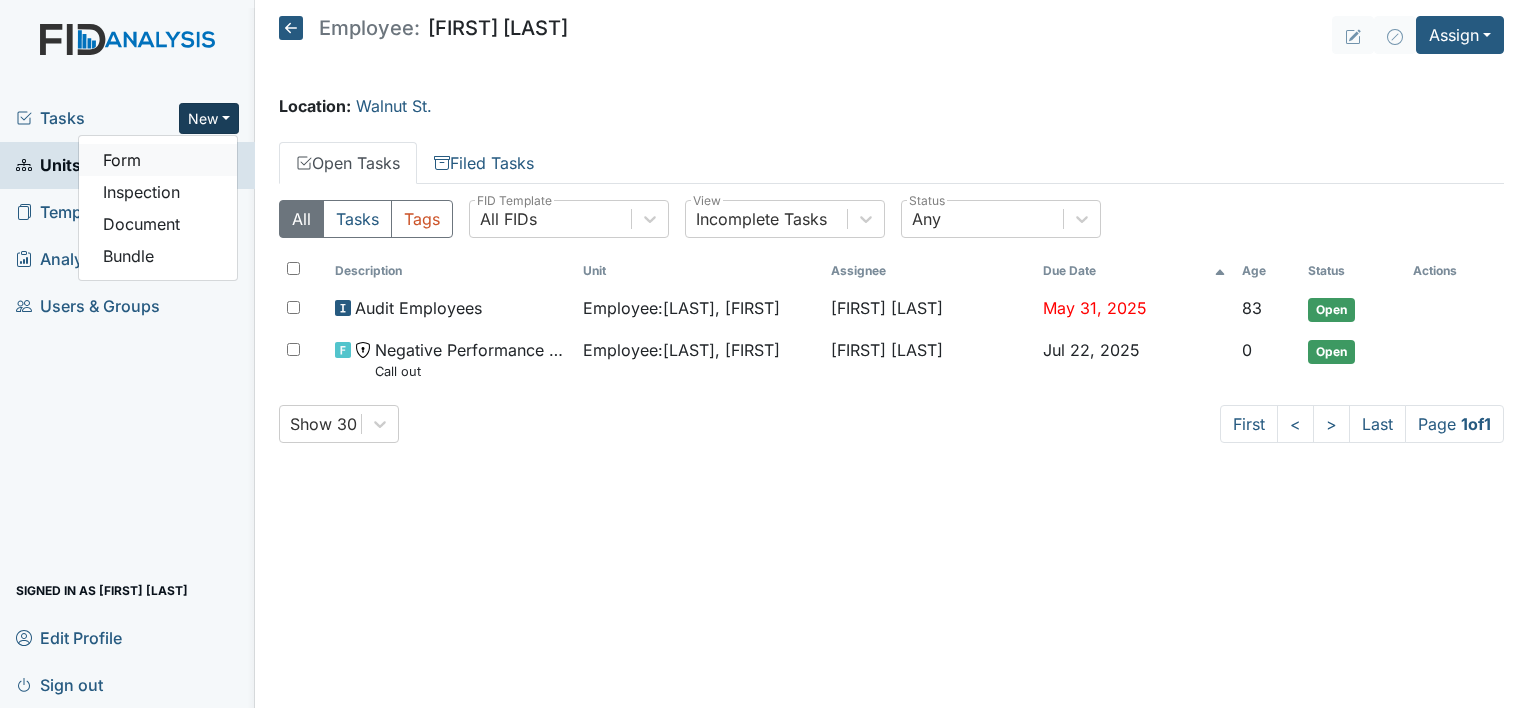 click on "Form" at bounding box center (158, 160) 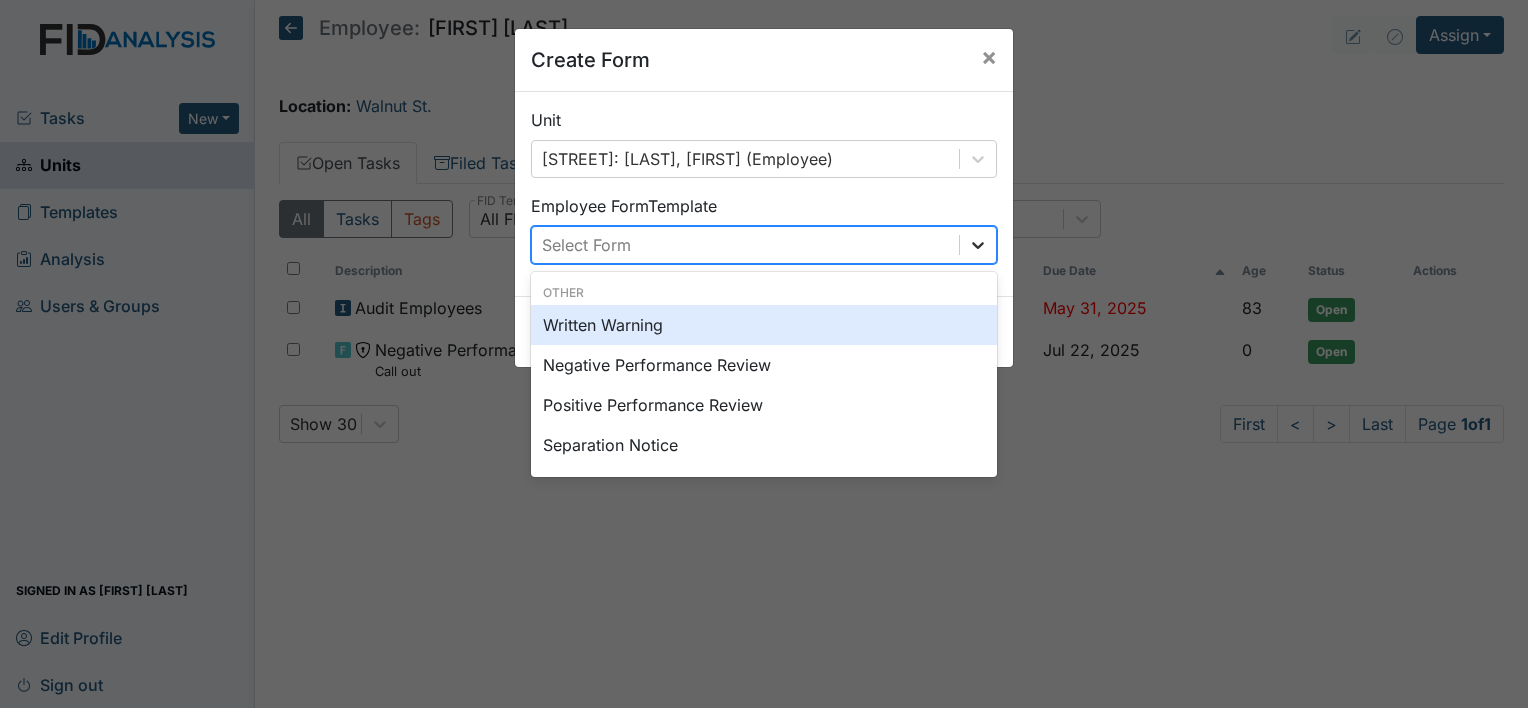click at bounding box center (978, 245) 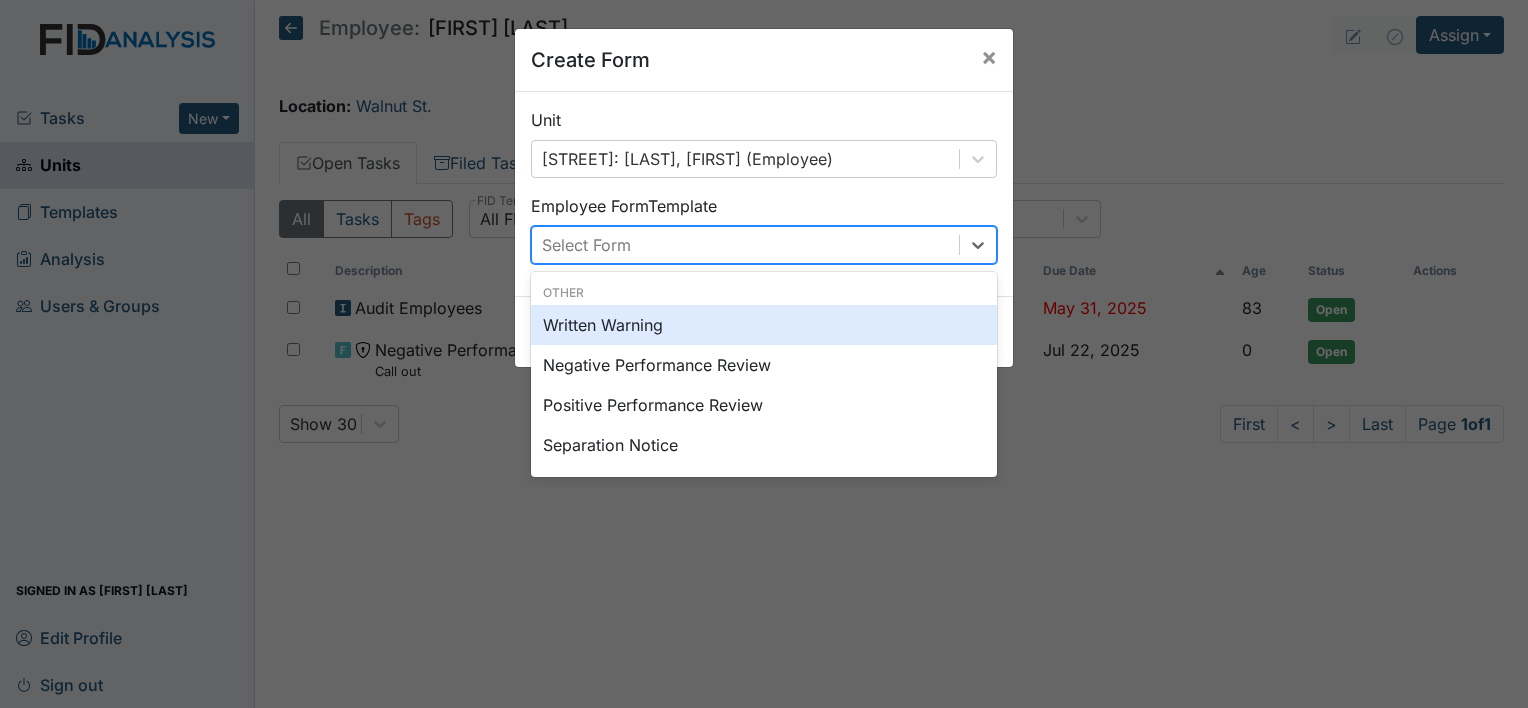click on "Written Warning" at bounding box center (764, 325) 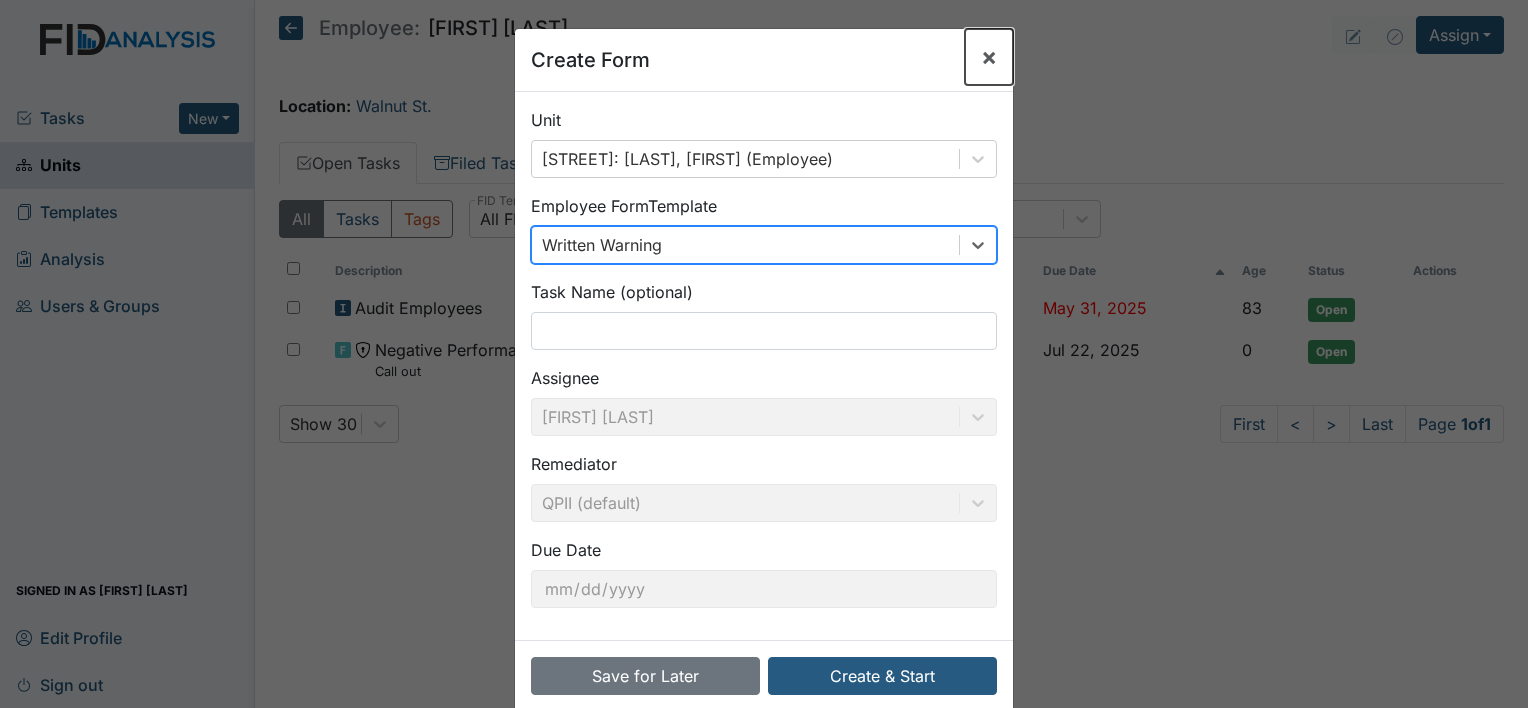 click on "×" at bounding box center [989, 56] 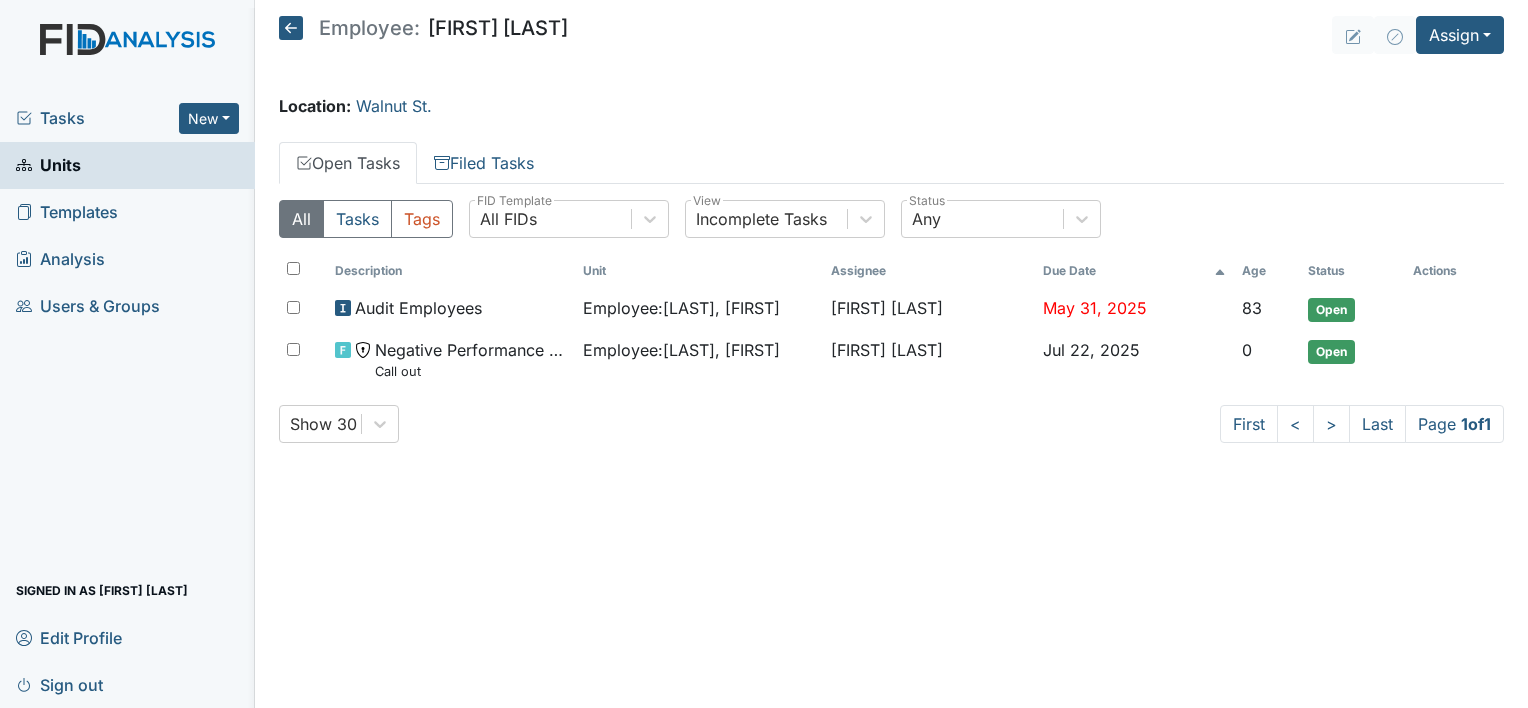 click on "Templates" at bounding box center [67, 212] 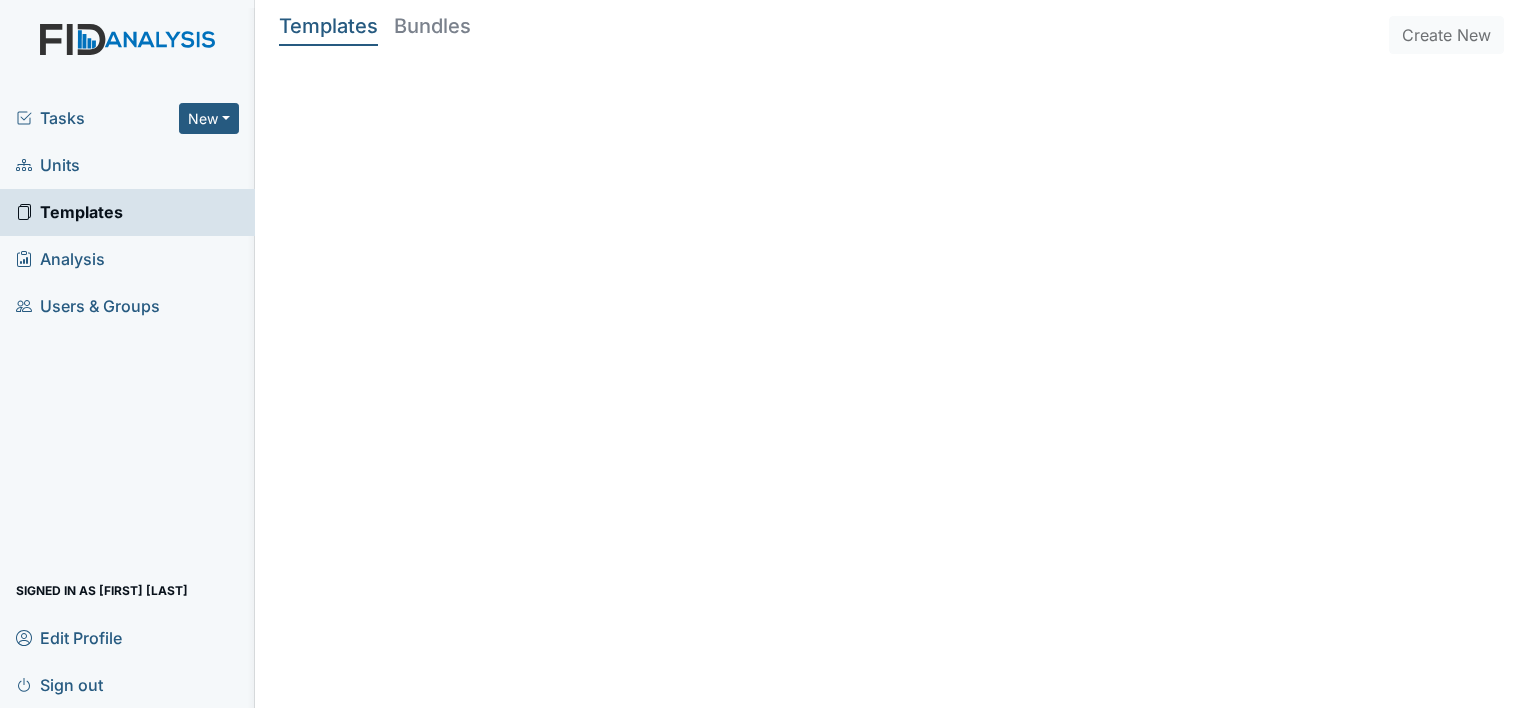 scroll, scrollTop: 0, scrollLeft: 0, axis: both 